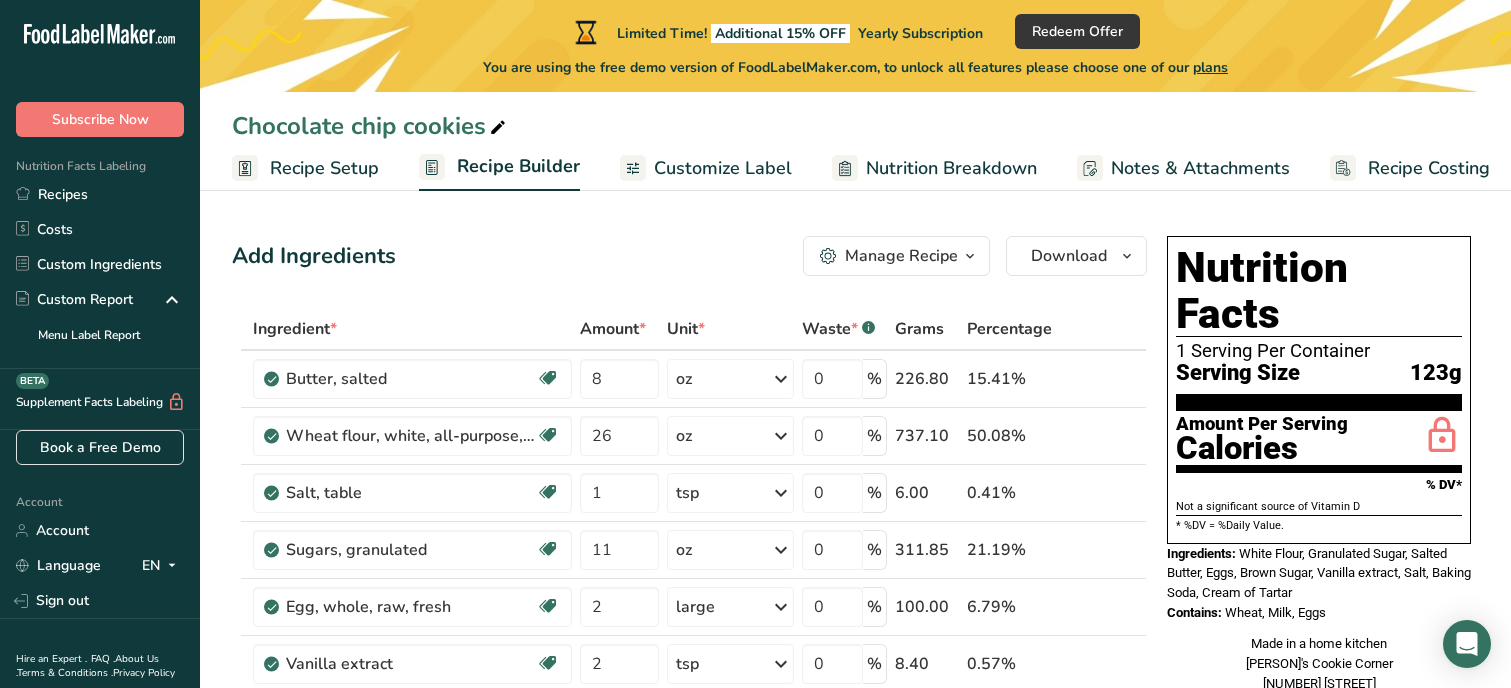 scroll, scrollTop: 240, scrollLeft: 0, axis: vertical 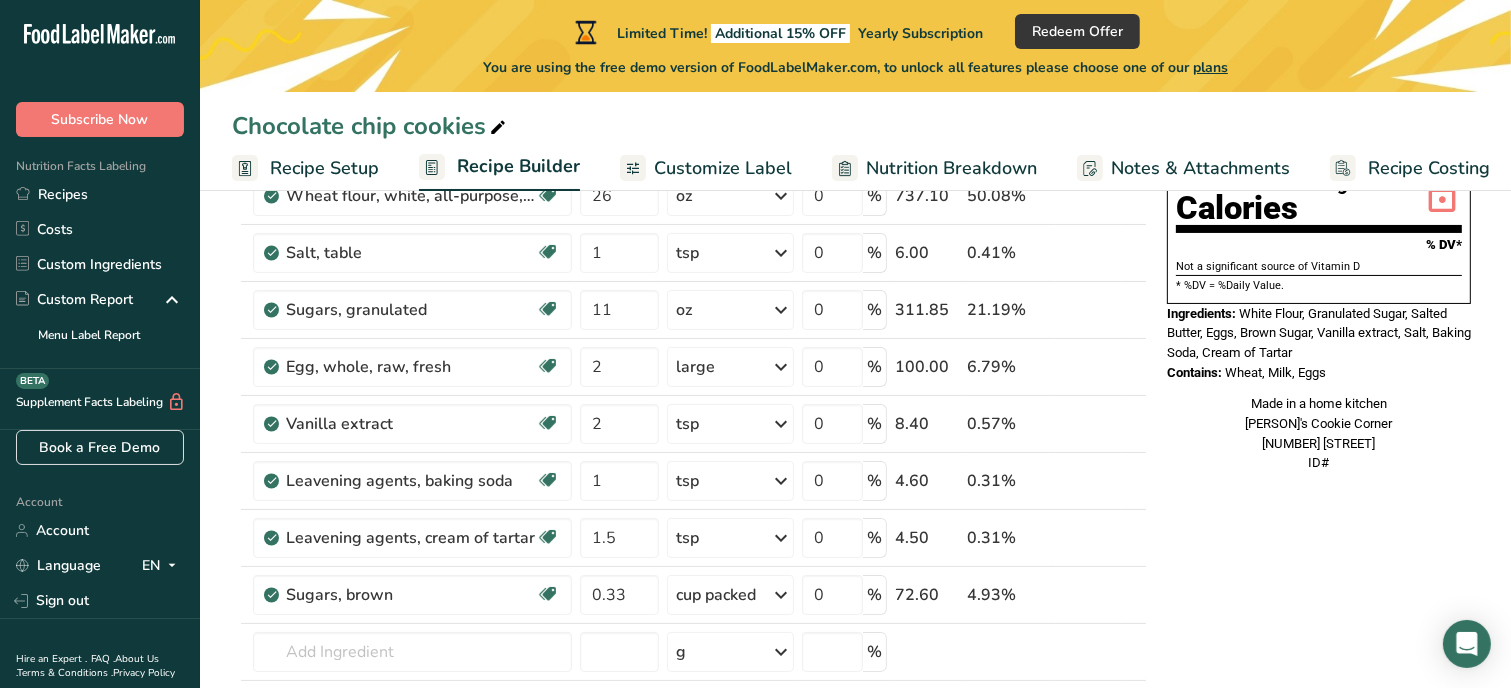 click on "Nutrition Facts
1 Serving Per Container
Serving Size
123g
Amount Per Serving
Calories
% DV*
Not a significant source of Vitamin D
* %DV = %Daily Value.
Ingredients:   White Flour, Granulated Sugar, Salted Butter, Eggs, Brown Sugar, Vanilla extract, Salt, Baking Soda, Cream of Tartar   Contains:
Wheat, Milk, Eggs
Made in a home kitchen
[PERSON]'s Cookie Corner
[NUMBER] [STREET]
ID#" at bounding box center [1319, 743] 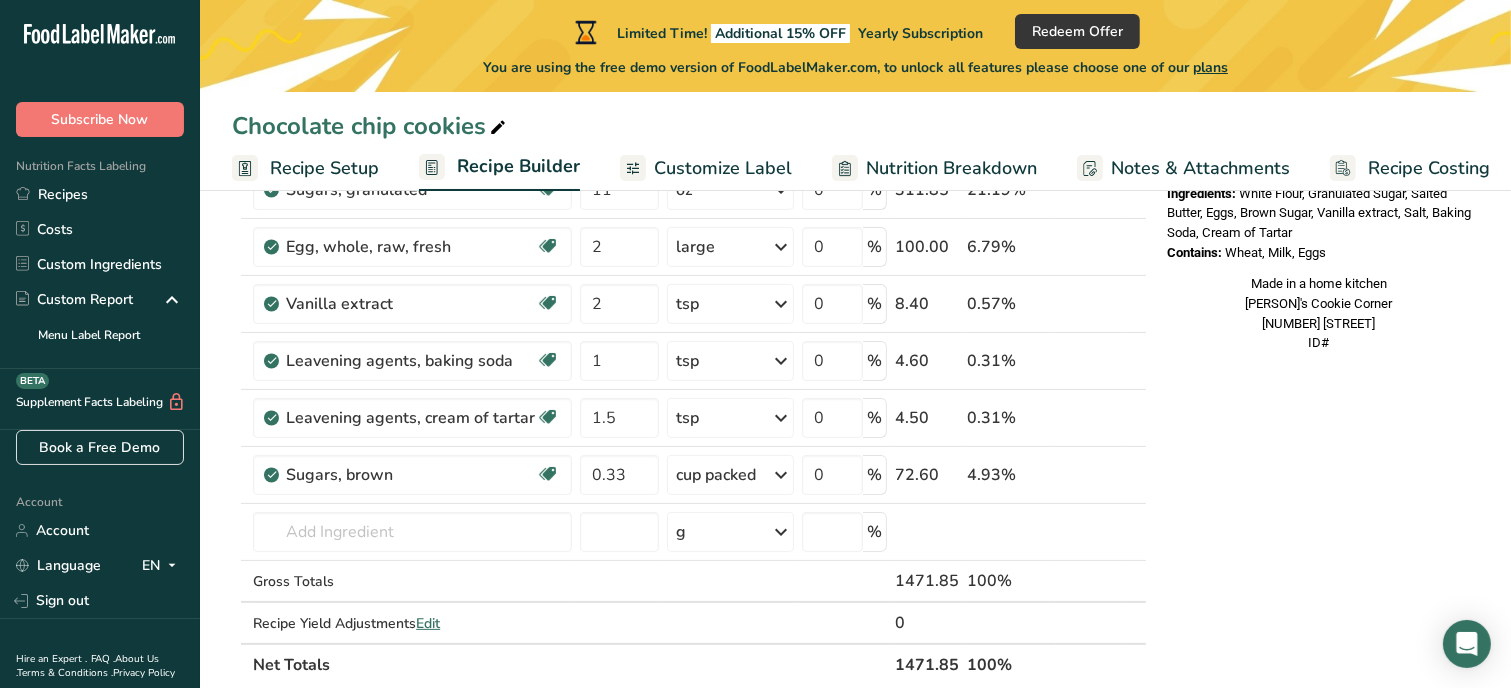 scroll, scrollTop: 400, scrollLeft: 0, axis: vertical 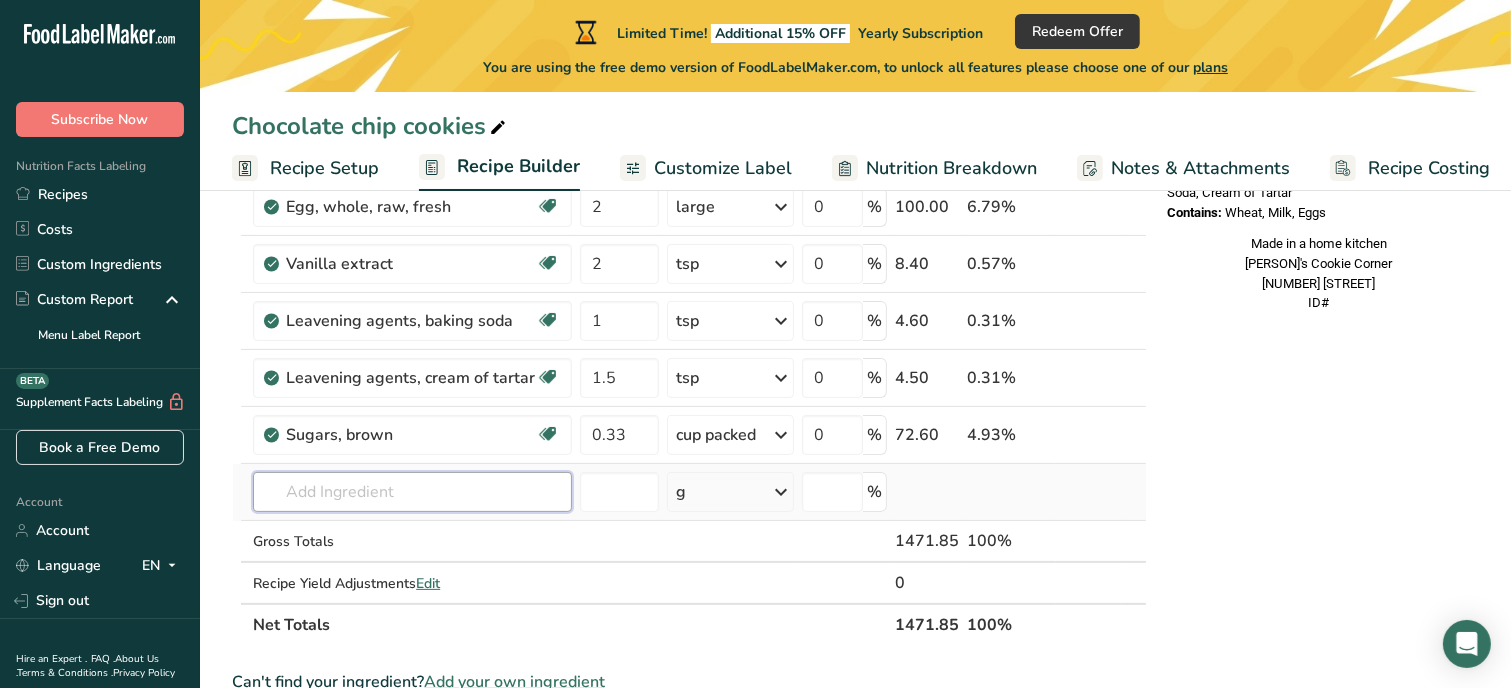 click at bounding box center (412, 492) 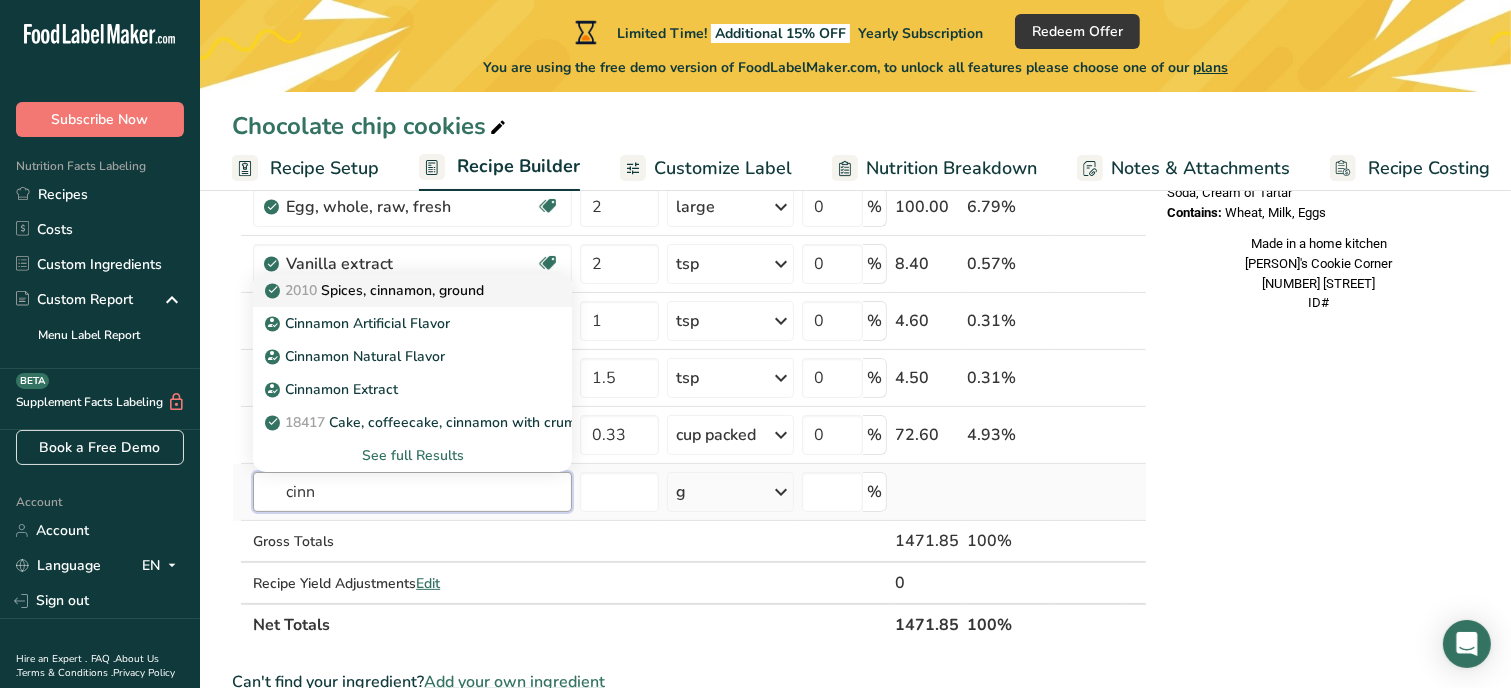 type on "cinn" 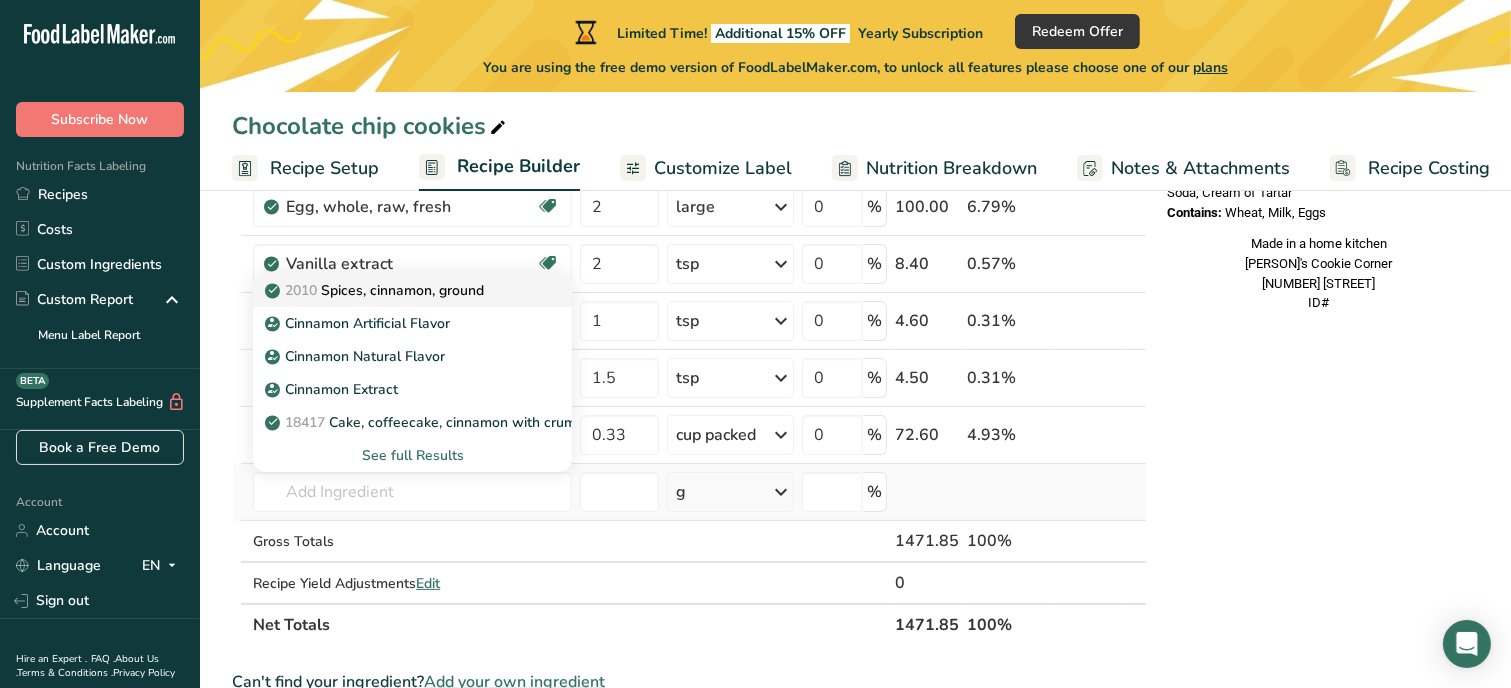 click on "2010
Spices, cinnamon, ground" at bounding box center (376, 290) 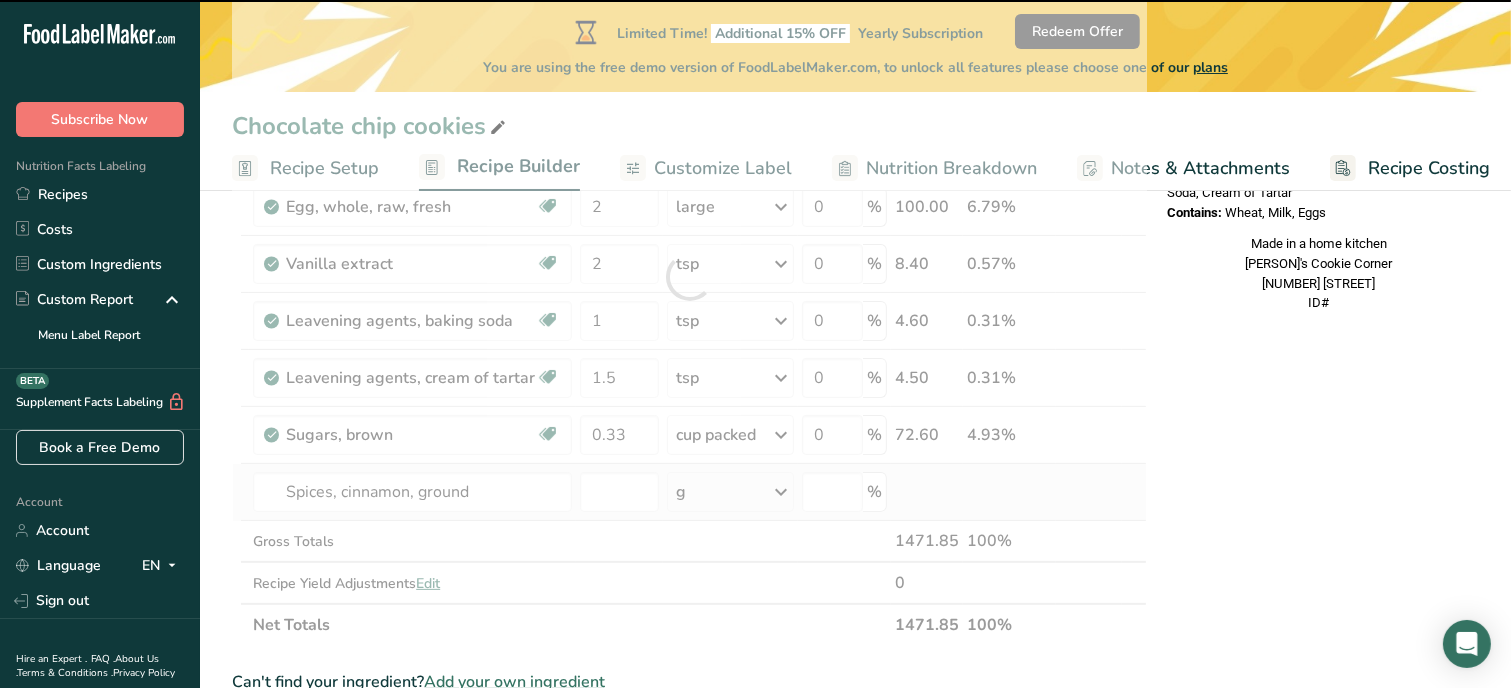 type on "0" 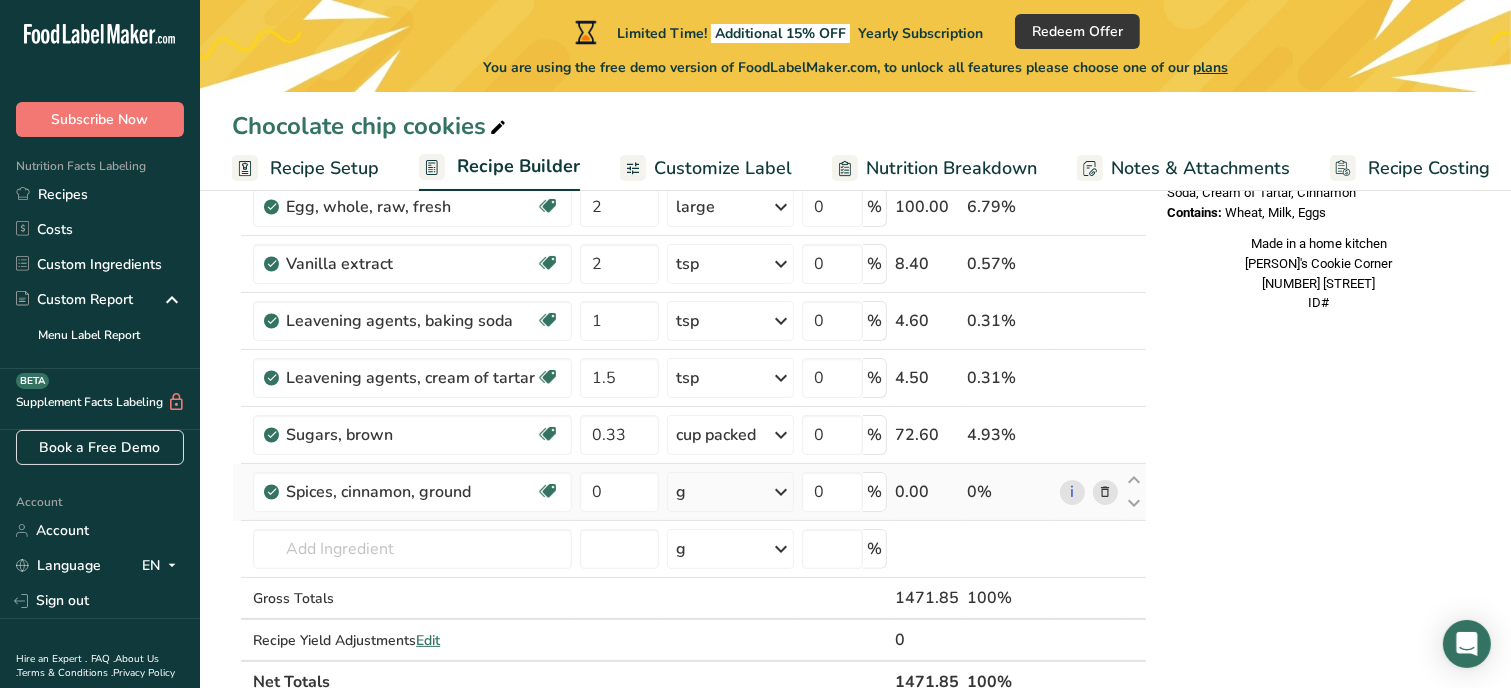 click on "g" at bounding box center (730, 492) 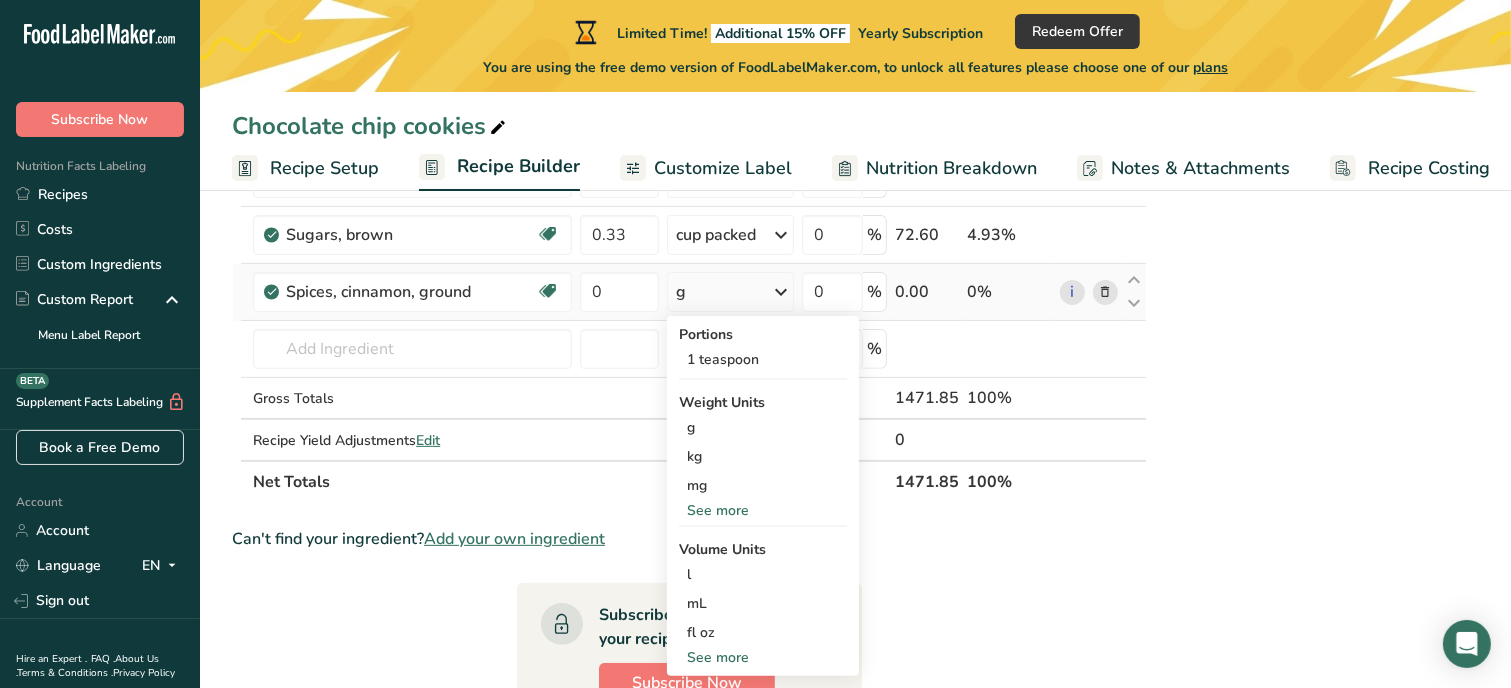 scroll, scrollTop: 640, scrollLeft: 0, axis: vertical 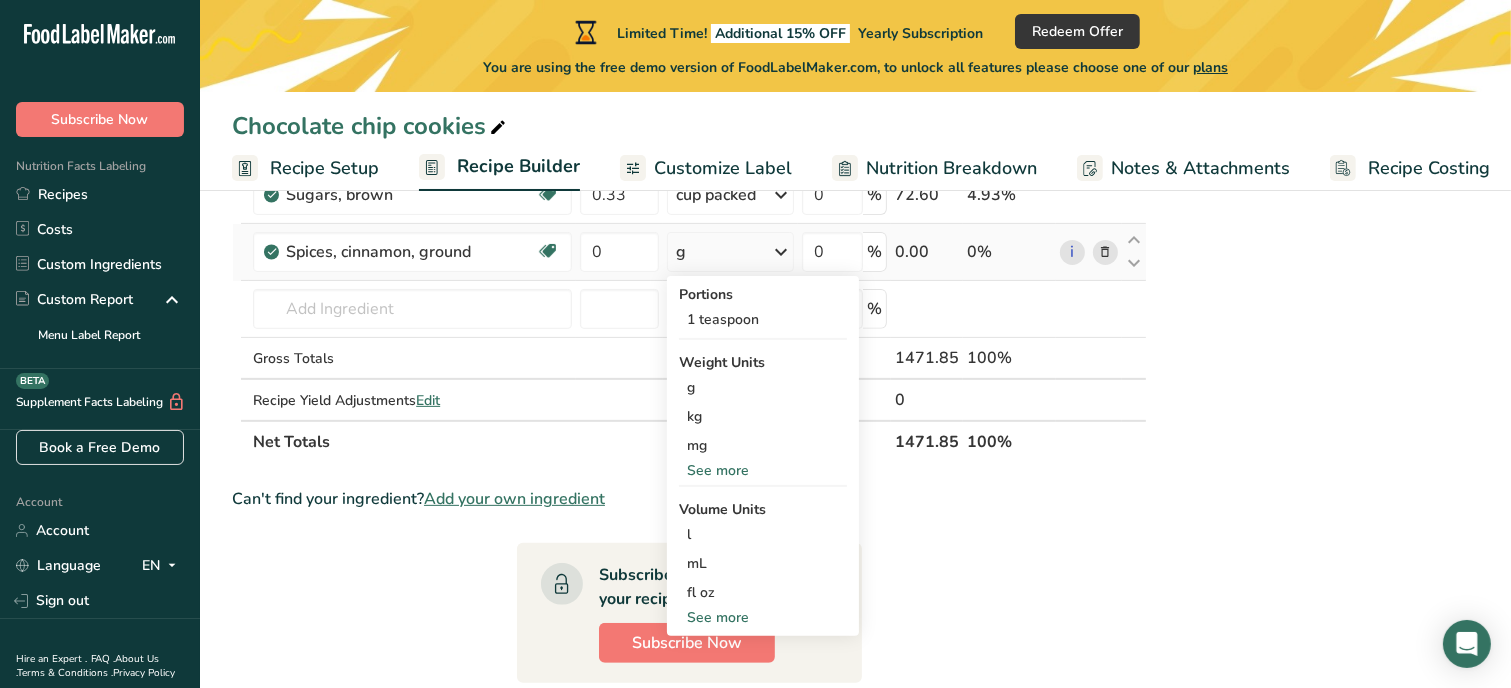 click on "See more" at bounding box center [763, 617] 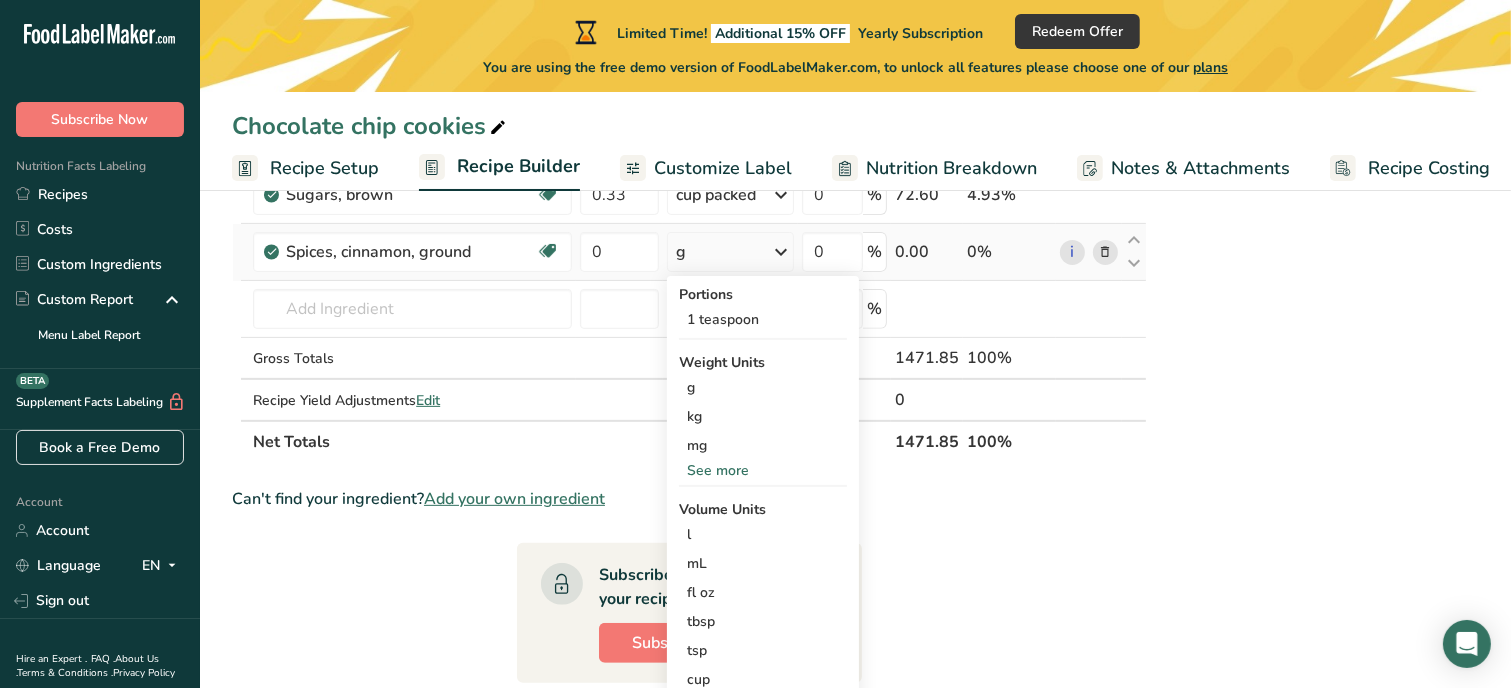 click on "tbsp" at bounding box center (763, 621) 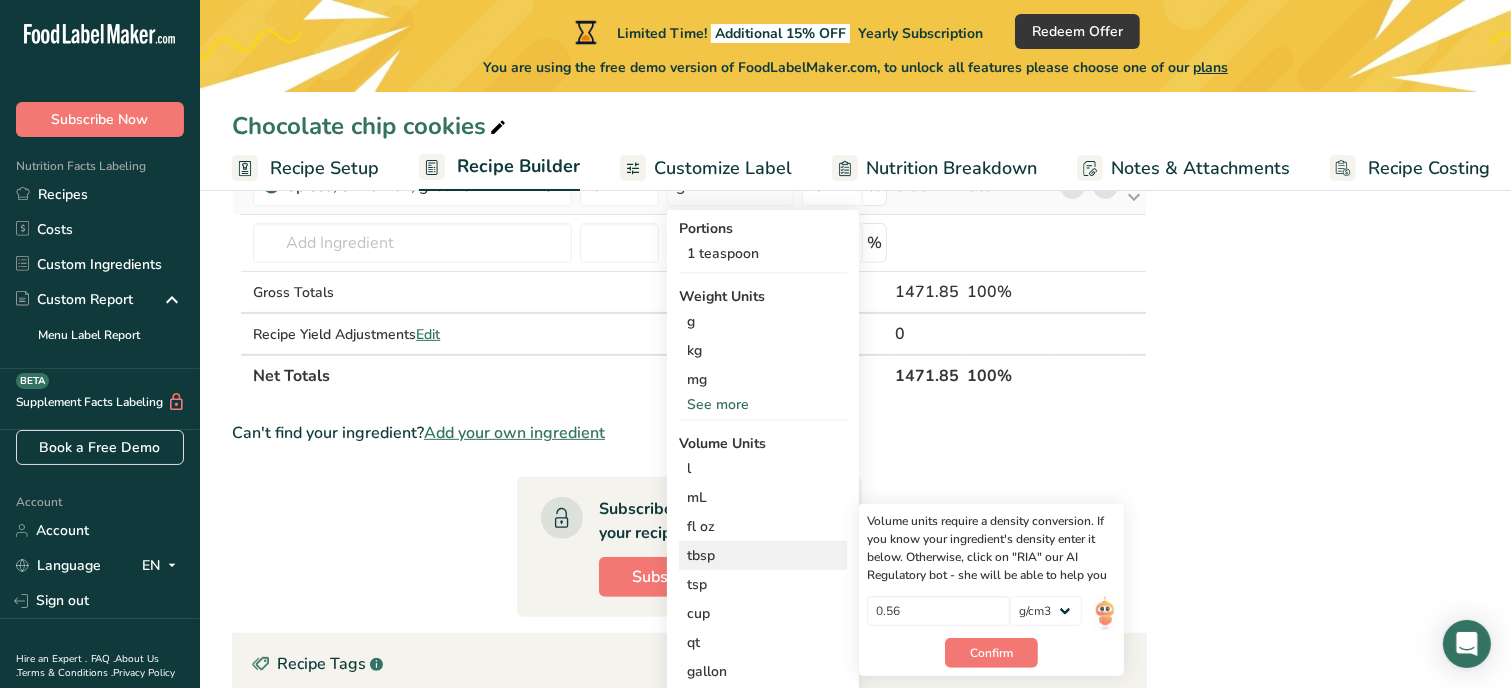 scroll, scrollTop: 720, scrollLeft: 0, axis: vertical 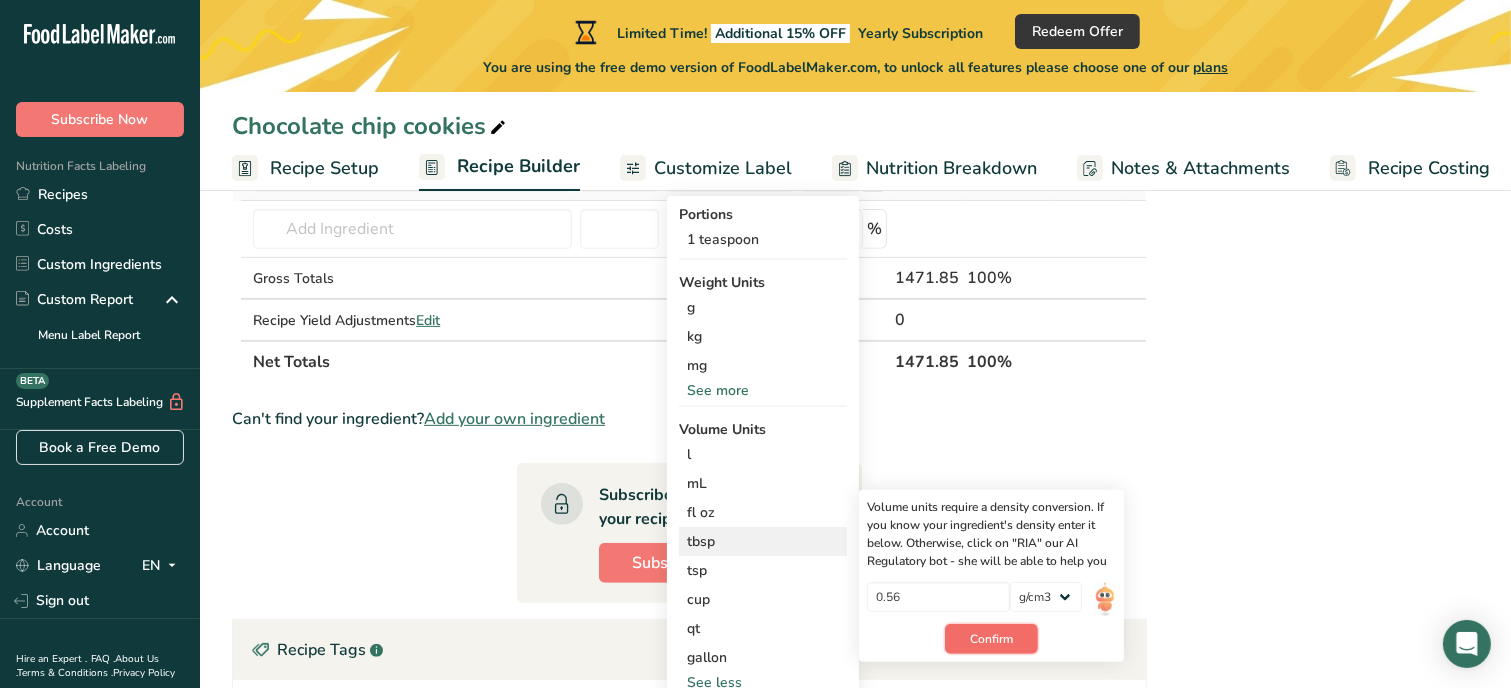 click on "Confirm" at bounding box center [991, 639] 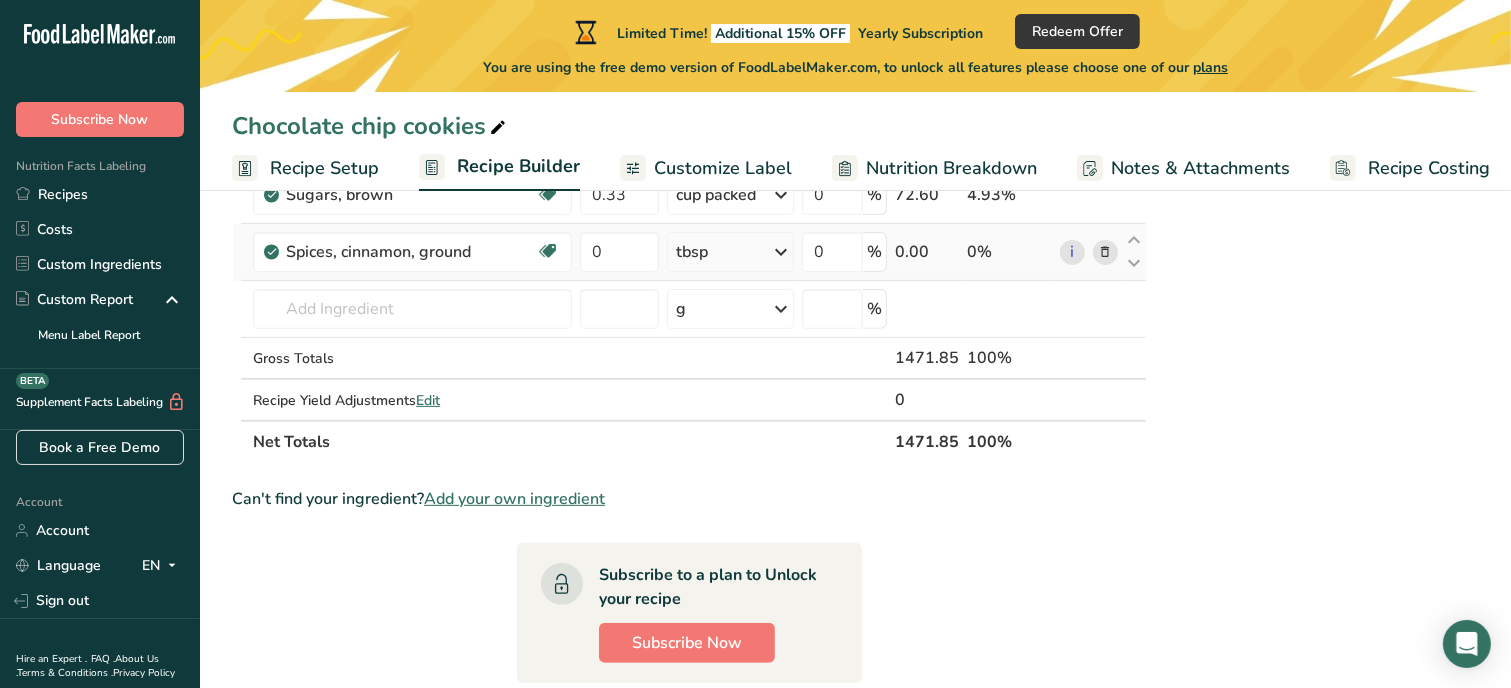 scroll, scrollTop: 600, scrollLeft: 0, axis: vertical 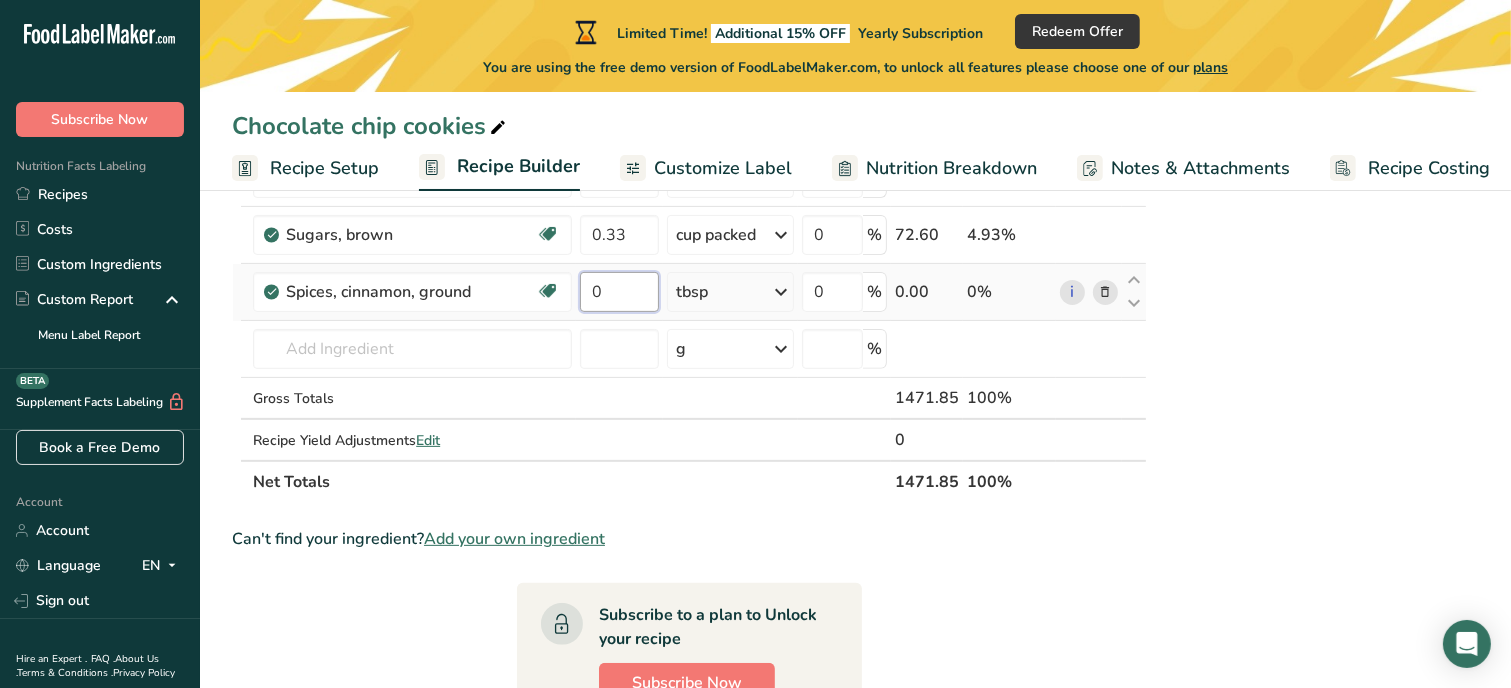 click on "0" at bounding box center (619, 292) 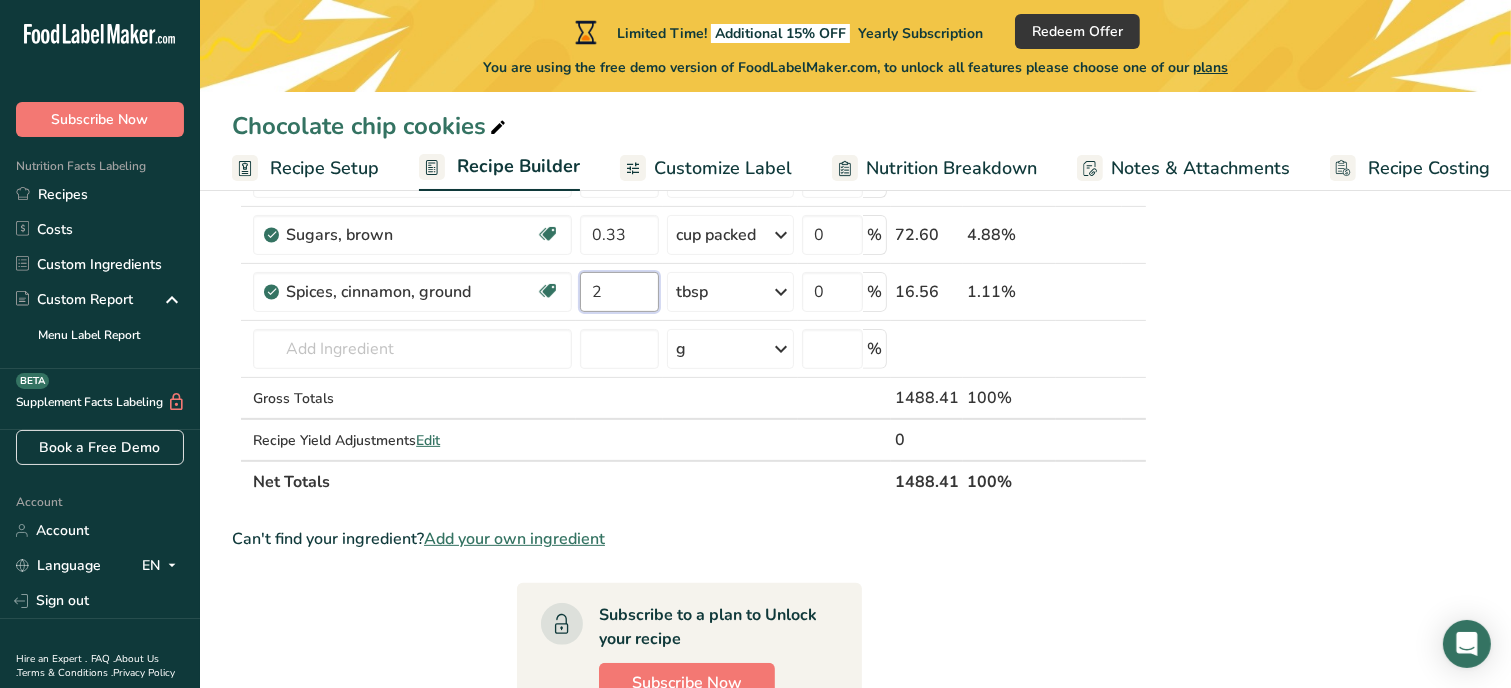 type on "2" 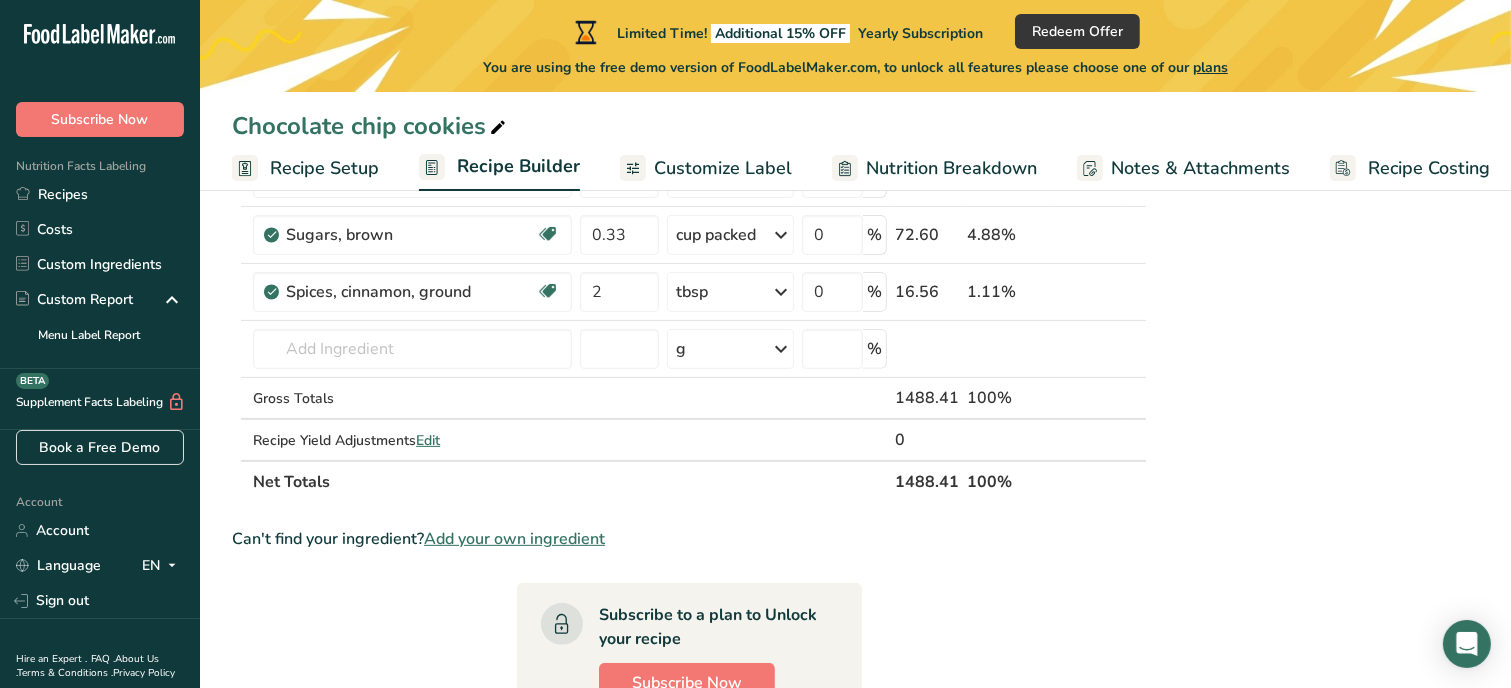 click on "Nutrition Facts
1 Serving Per Container
Serving Size
123g
Amount Per Serving
Calories
% DV*
Not a significant source of Vitamin D
* %DV = %Daily Value.
Ingredients:   White Flour, Granulated Sugar, Salted Butter, Eggs, Brown Sugar, Vanilla extract, Salt, Baking Soda, Cream of Tartar, Cinnamon   Contains:
Wheat, Milk, Eggs
Made in a home kitchen
[PERSON]'s Cookie Corner
[NUMBER] [STREET]
ID#" at bounding box center [1319, 411] 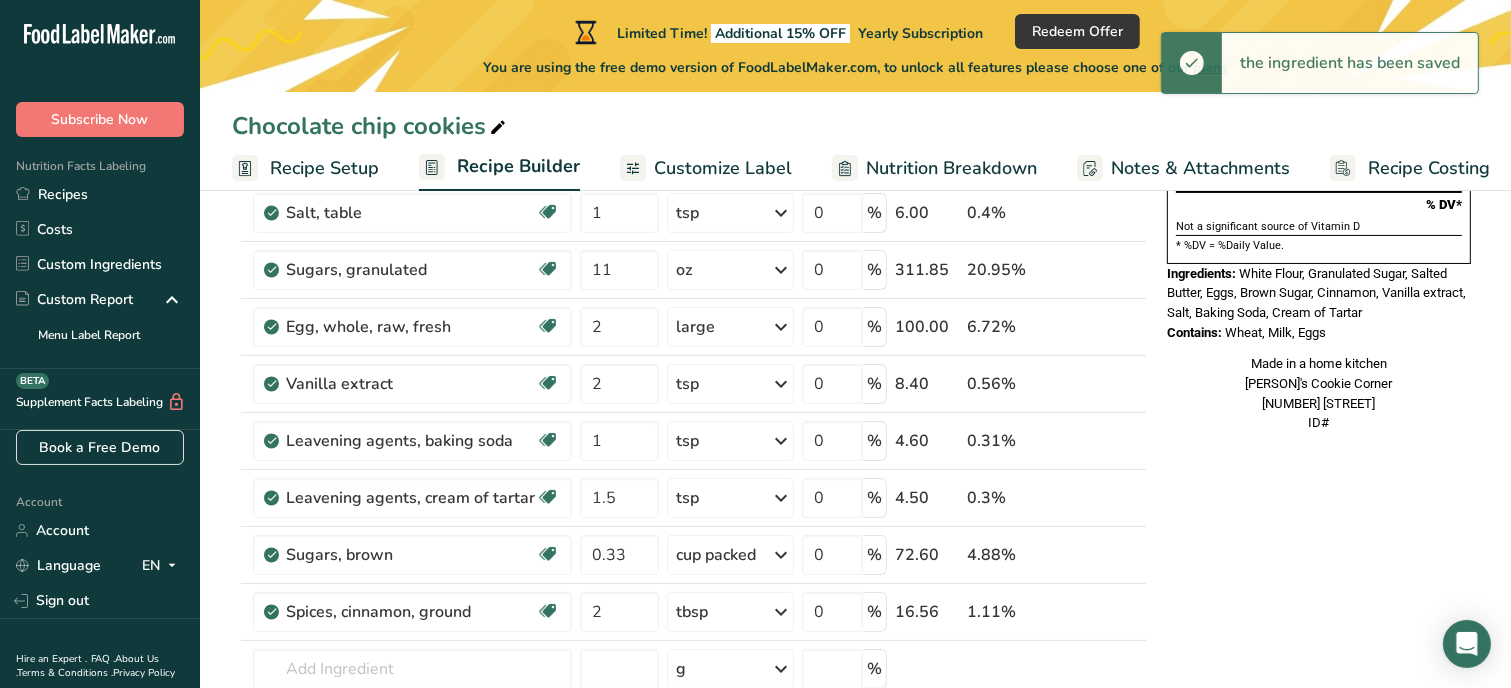 scroll, scrollTop: 240, scrollLeft: 0, axis: vertical 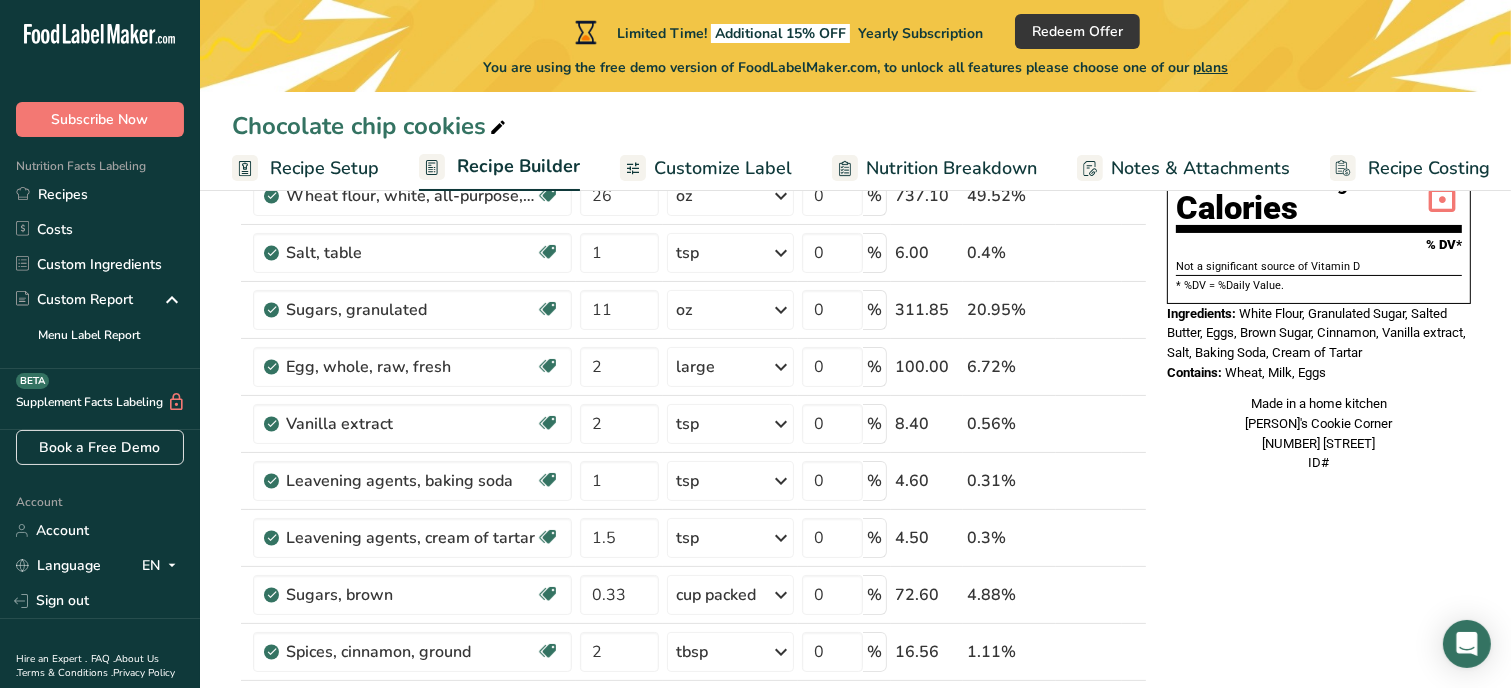 drag, startPoint x: 1241, startPoint y: 259, endPoint x: 1339, endPoint y: 322, distance: 116.50322 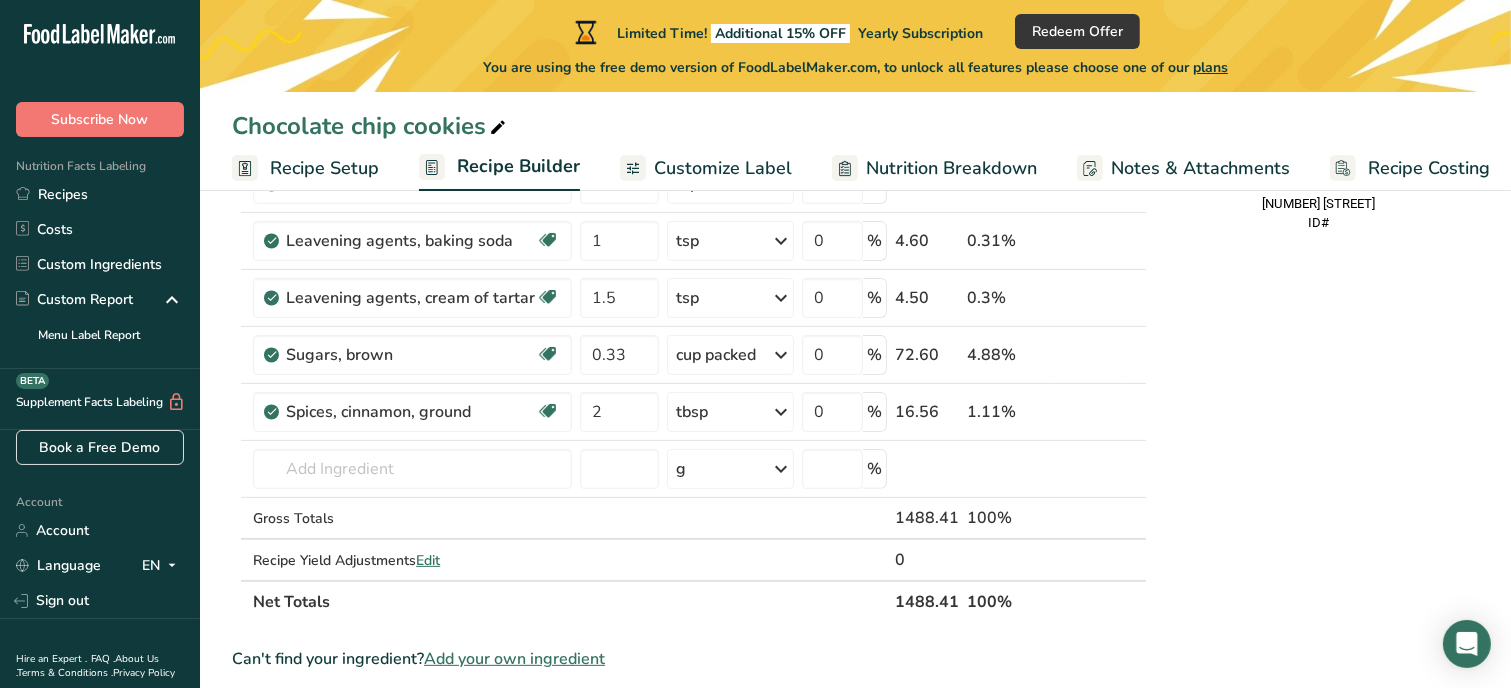 scroll, scrollTop: 482, scrollLeft: 0, axis: vertical 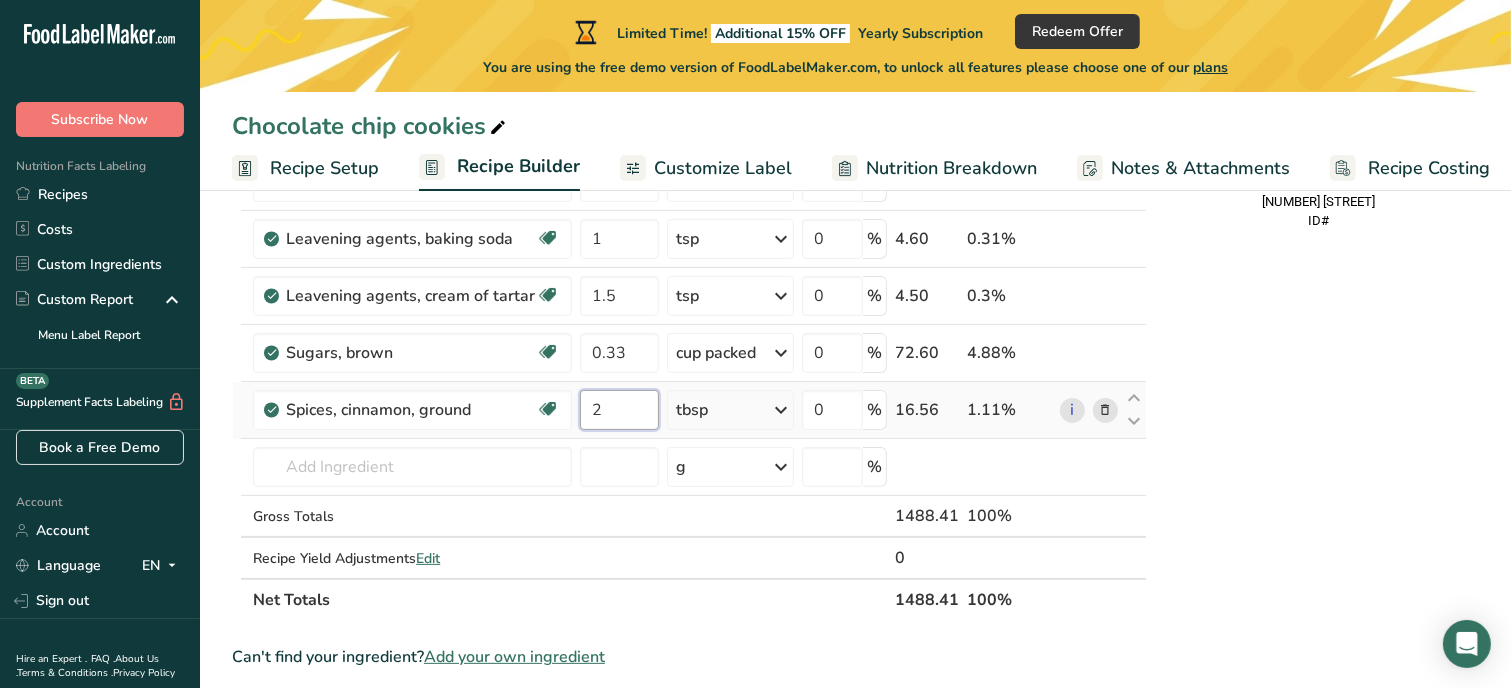 click on "2" at bounding box center (619, 410) 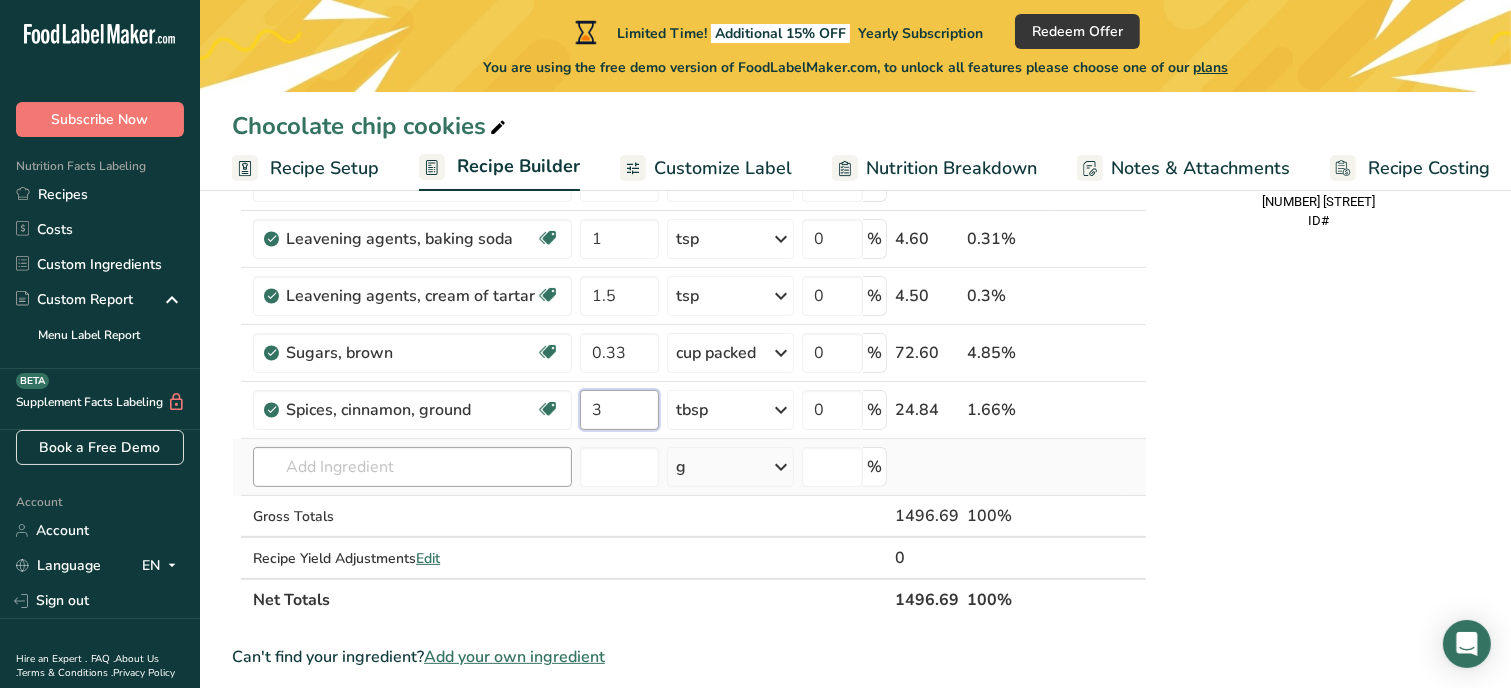 type on "3" 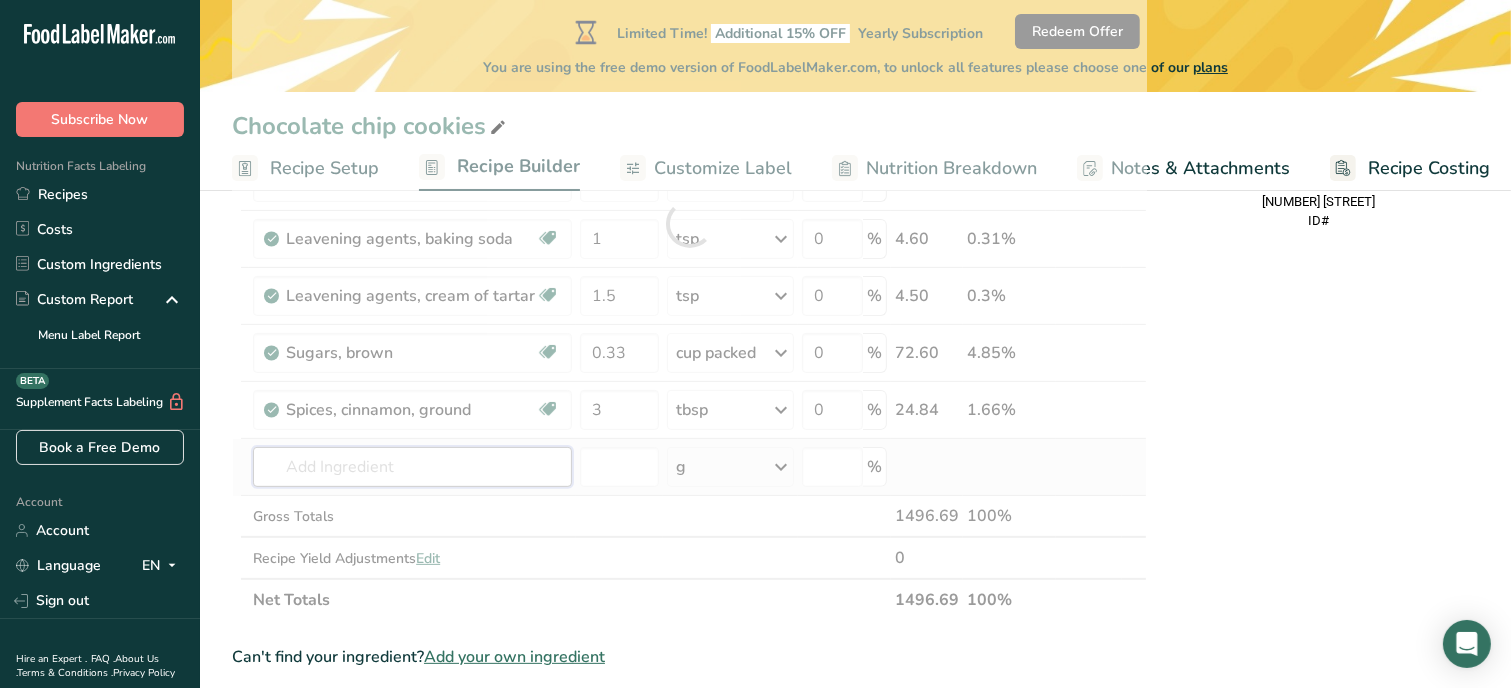 click on "Ingredient *
Amount *
Unit *
Waste *   .a-a{fill:#347362;}.b-a{fill:#fff;}          Grams
Percentage
Butter, salted
Gluten free
Vegetarian
Soy free
8
oz
Portions
1 pat (1" sq, 1/3" high)
1 tbsp
1 cup
See more
Weight Units
g
kg
mg
See more
Volume Units
l
Volume units require a density conversion. If you know your ingredient's density enter it below. Otherwise, click on "RIA" our AI Regulatory bot - she will be able to help you
lb/ft3
g/cm3
Confirm
mL
lb/ft3" at bounding box center [689, 223] 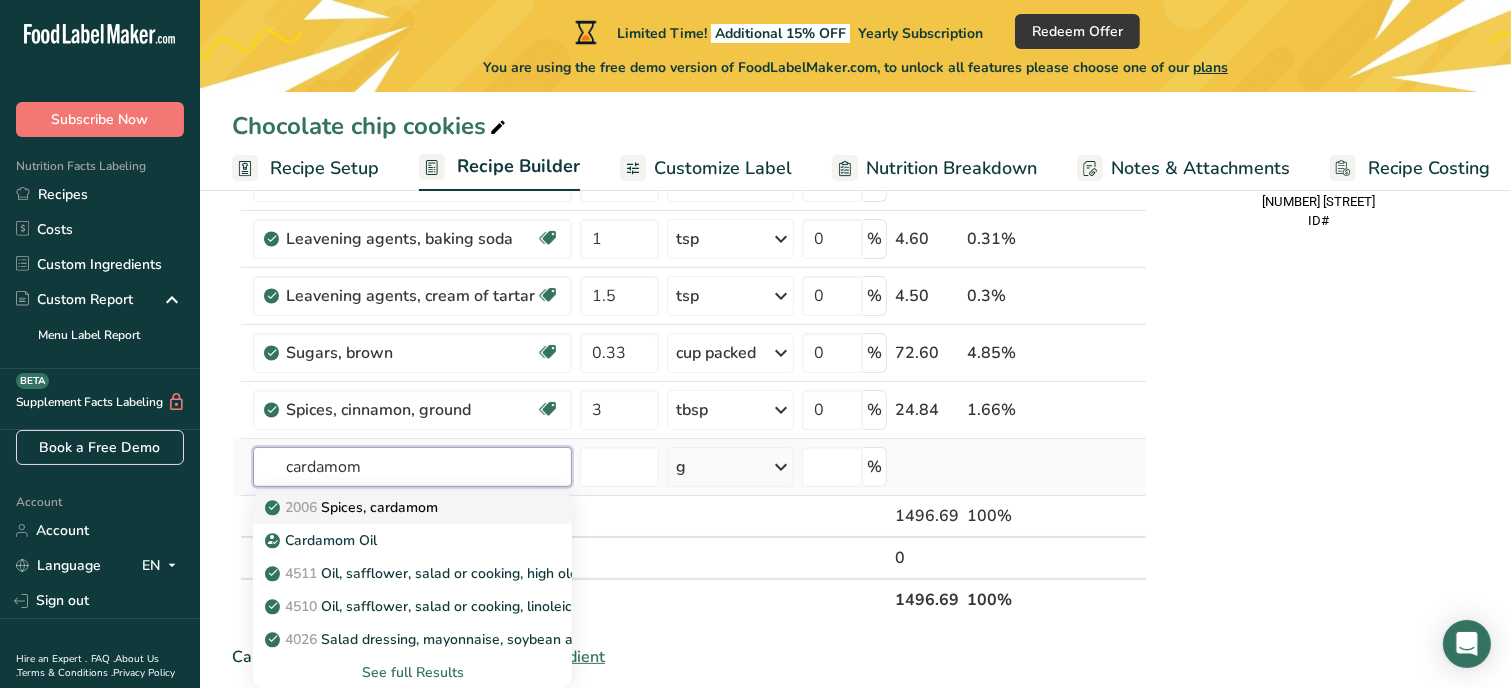 type on "cardamom" 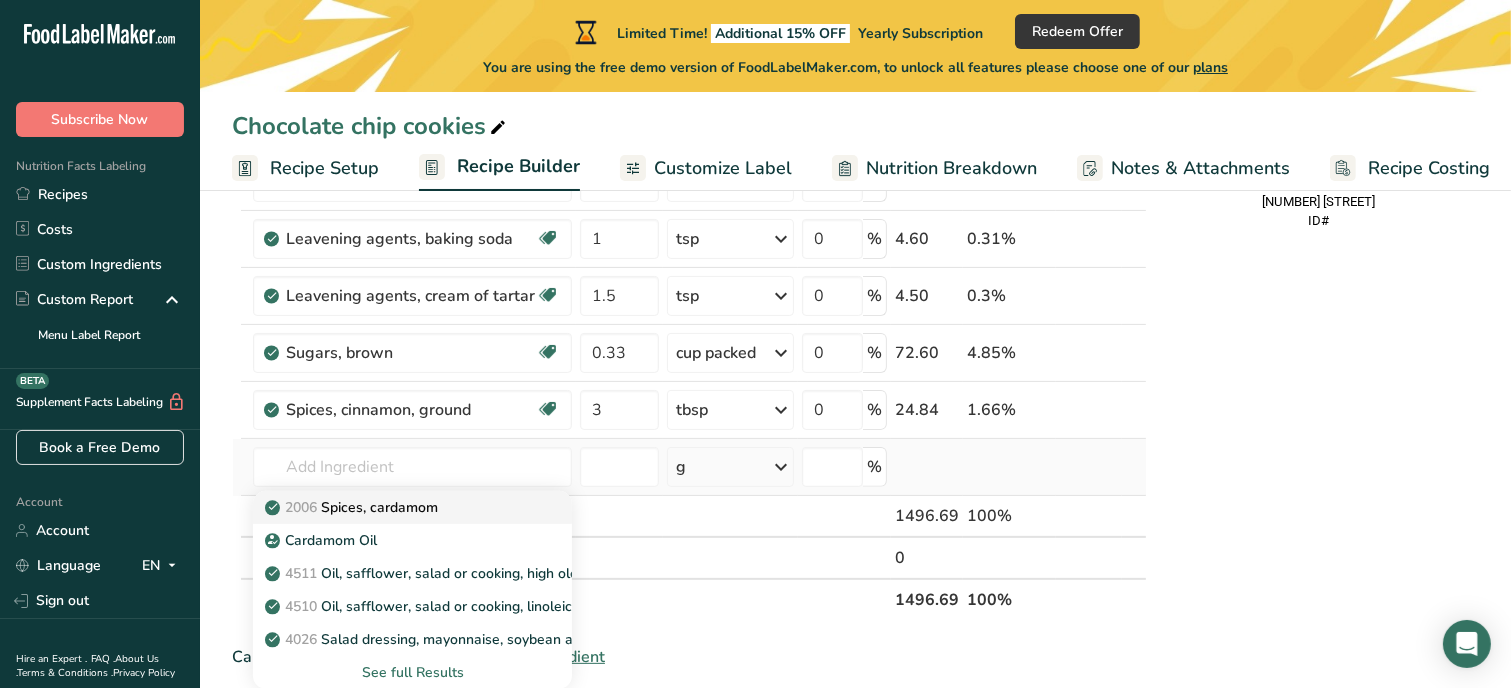 click on "2006
Spices, cardamom" at bounding box center (353, 507) 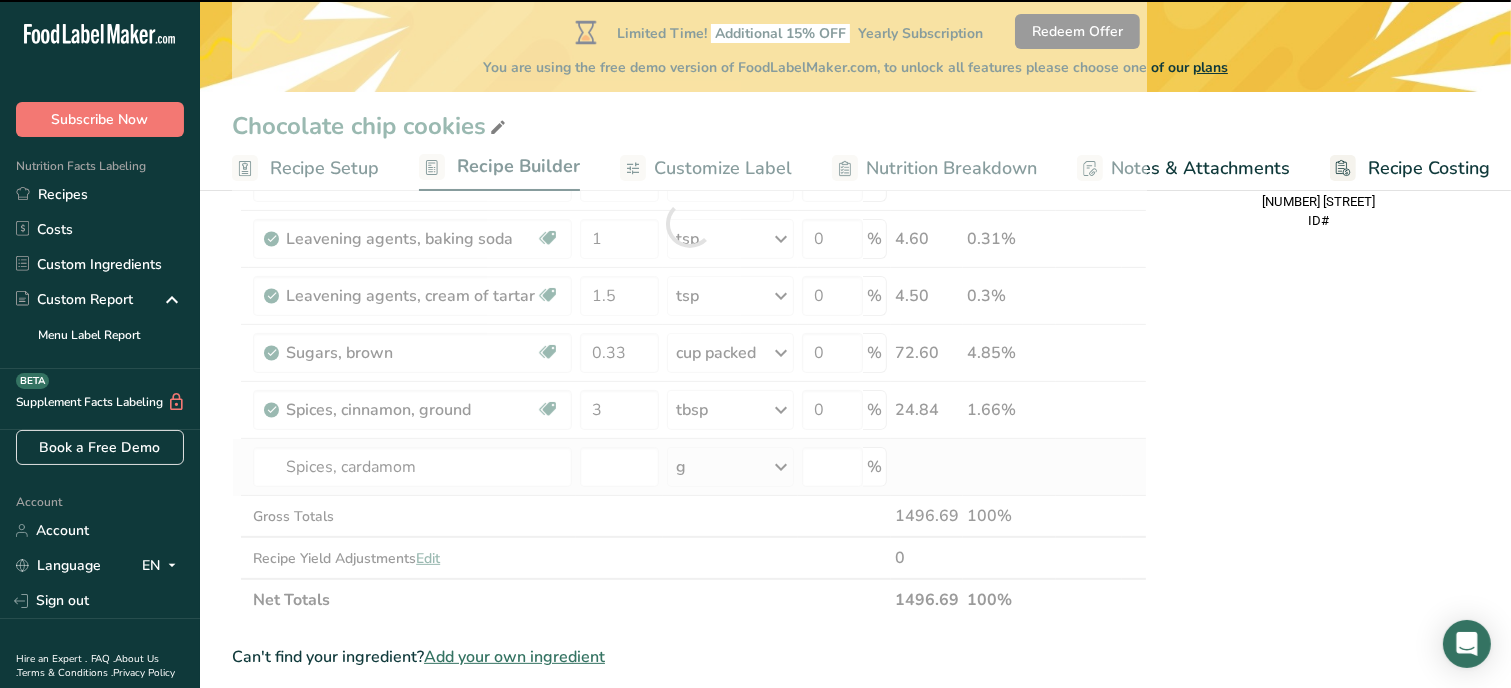 type on "0" 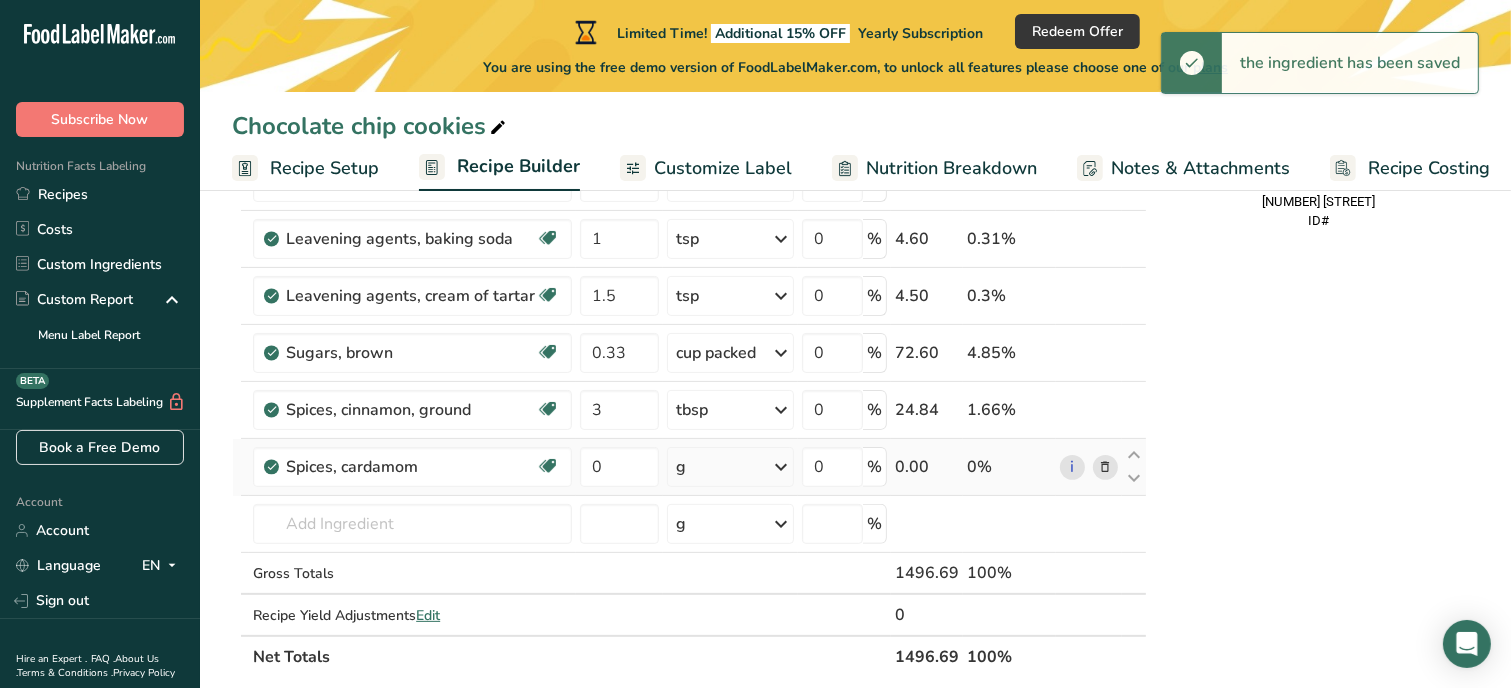 click on "g" at bounding box center (730, 467) 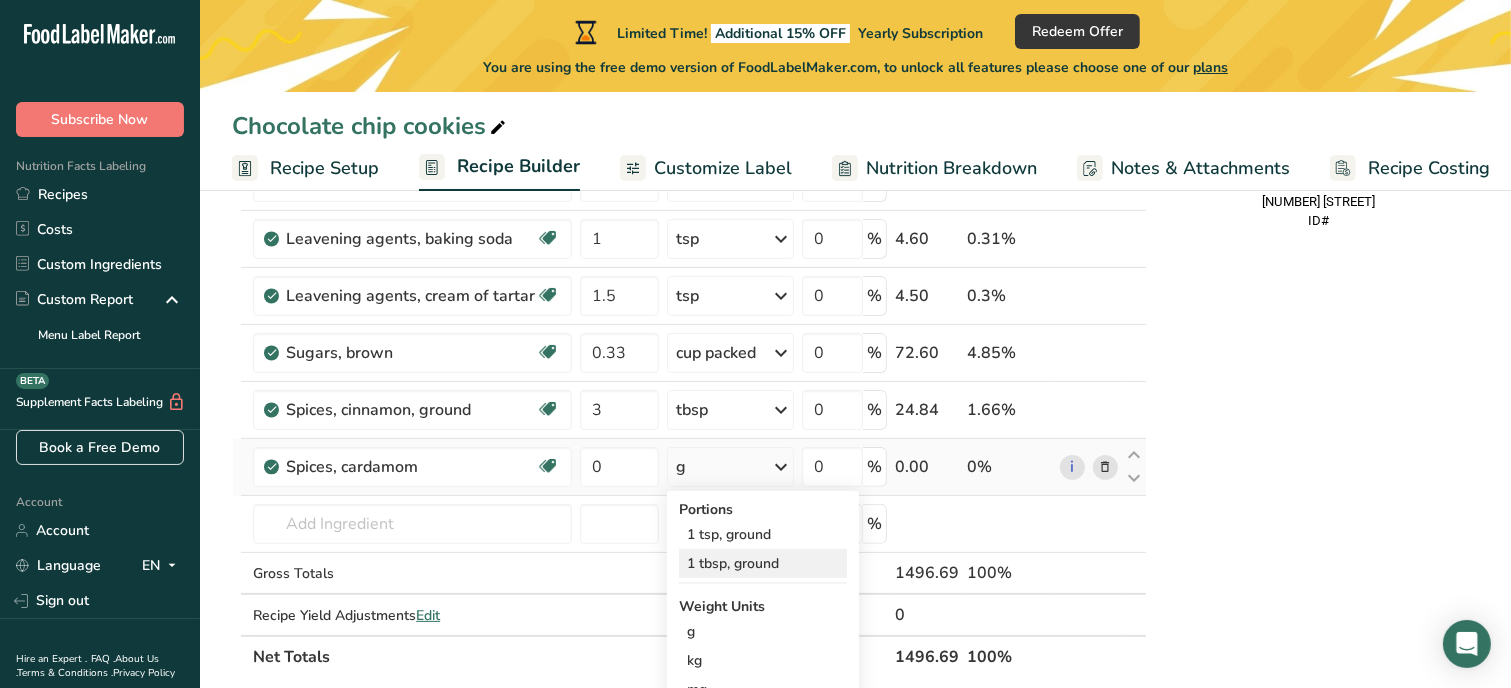 click on "1 tbsp, ground" at bounding box center [763, 563] 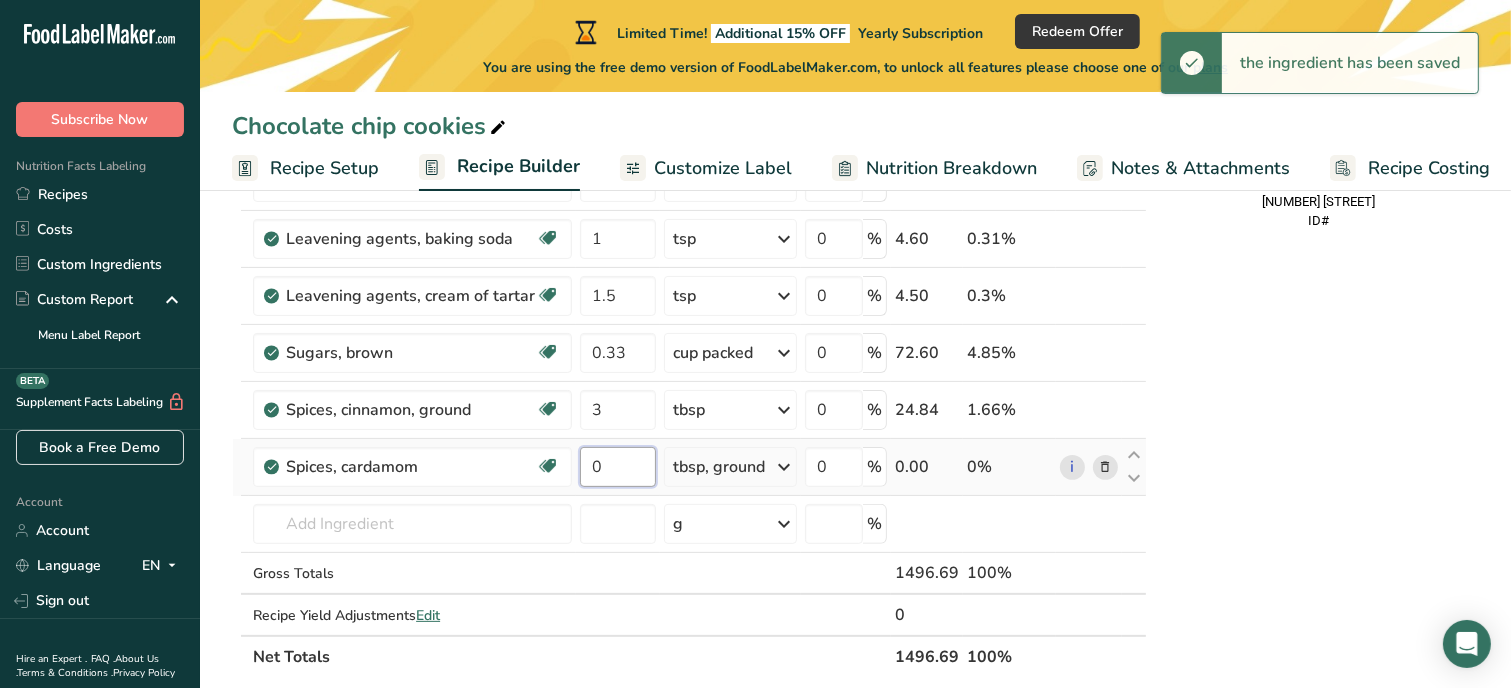 click on "0" at bounding box center [618, 467] 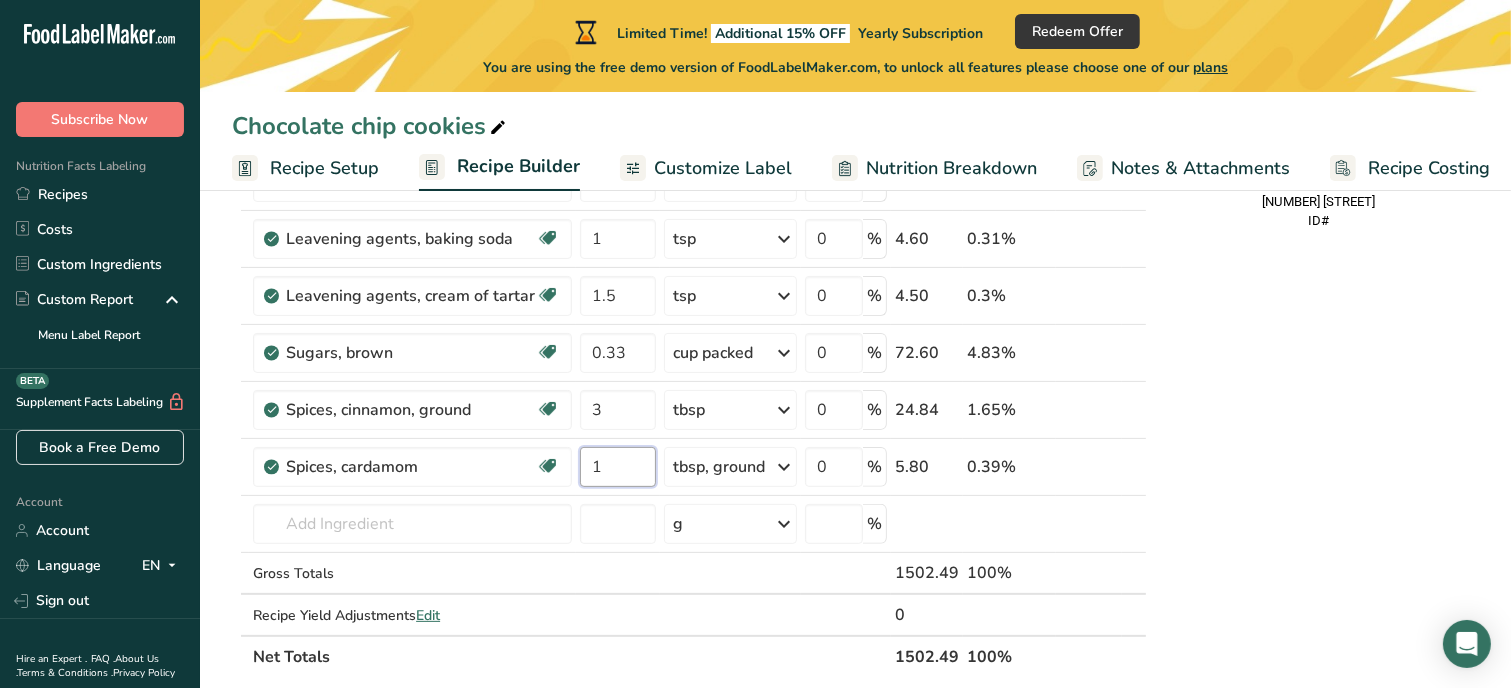 type on "1" 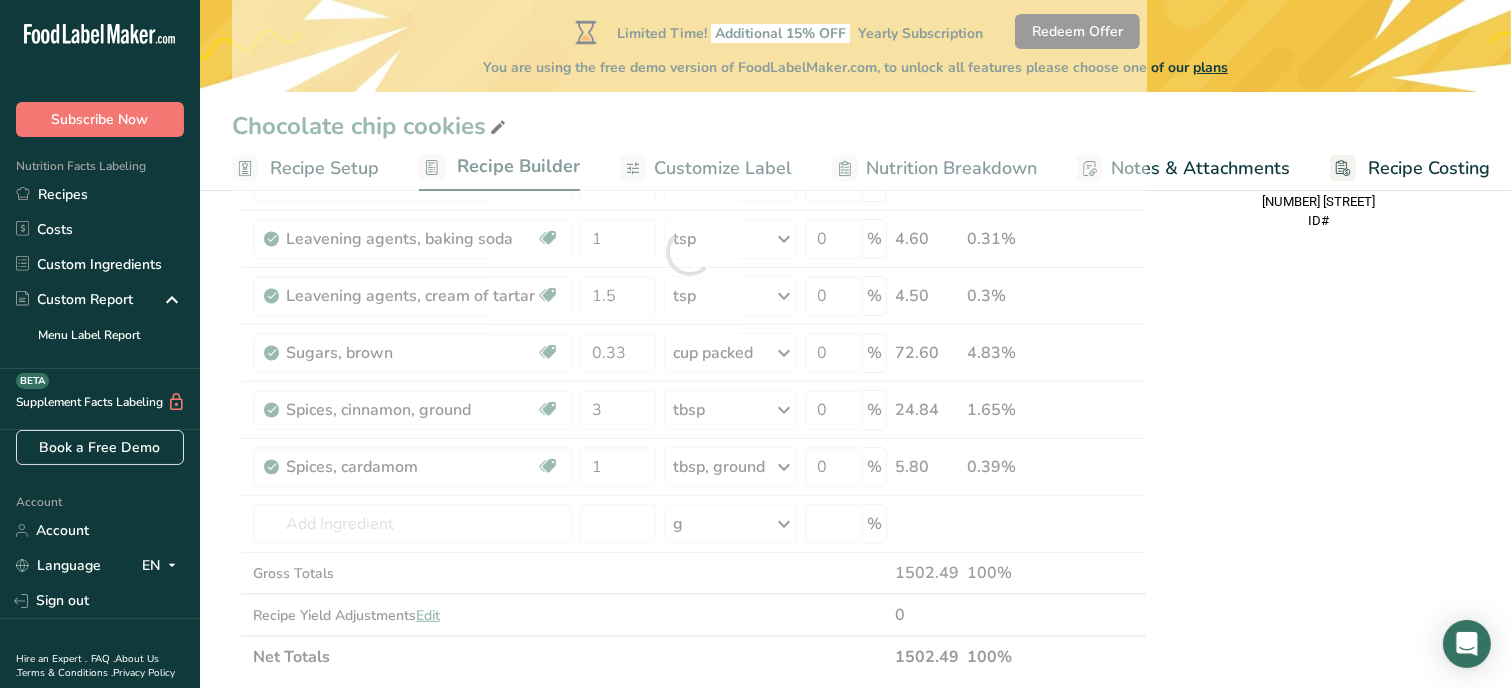 click on "Nutrition Facts
1 Serving Per Container
Serving Size
125g
Amount Per Serving
Calories
% DV*
Not a significant source of Vitamin D
* %DV = %Daily Value.
Ingredients:   White Flour, Granulated Sugar, Salted Butter, Eggs, Brown Sugar, Cinnamon, Vanilla extract, Salt, Baking Soda, Cream of Tartar, Cardamom   Contains:
Wheat, Milk, Eggs
Made in a home kitchen
[PERSON]'s Cookie Corner
[NUMBER] [STREET]
ID#" at bounding box center (1319, 558) 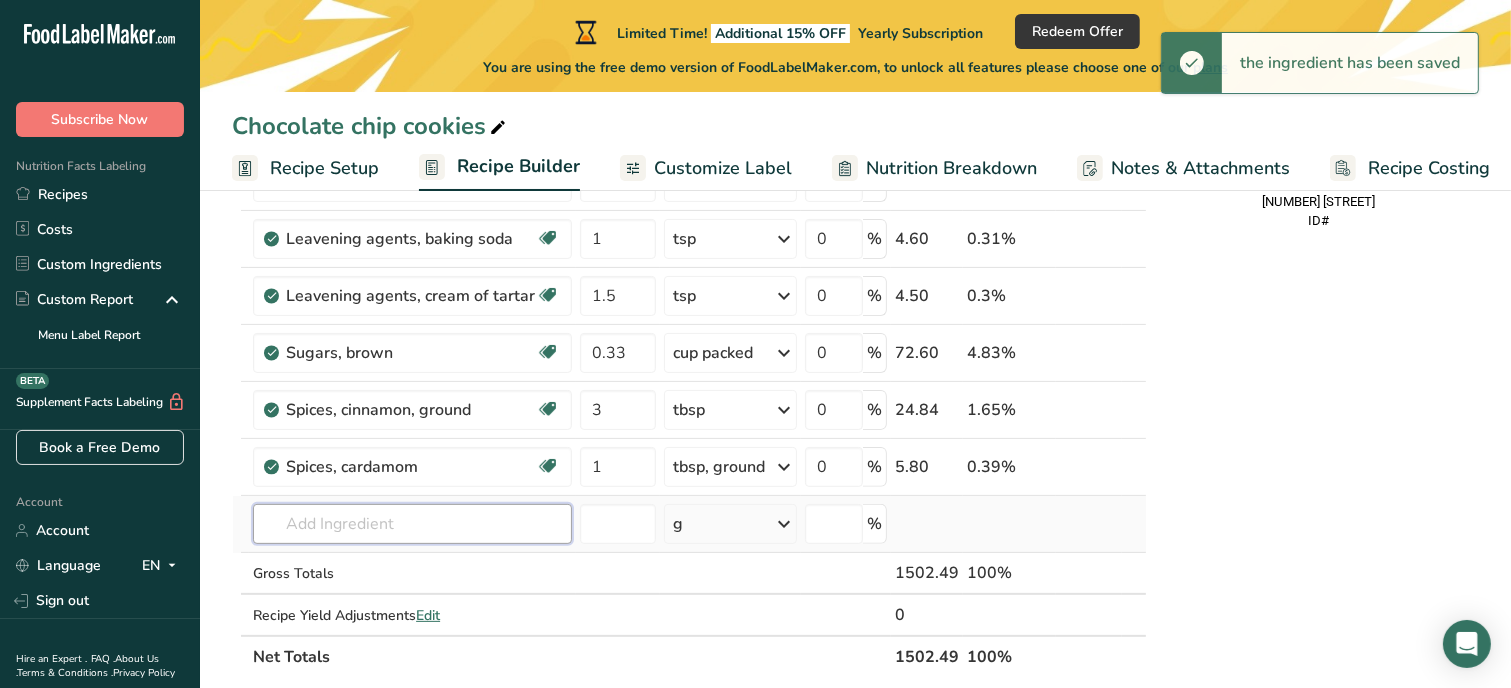 click at bounding box center [412, 524] 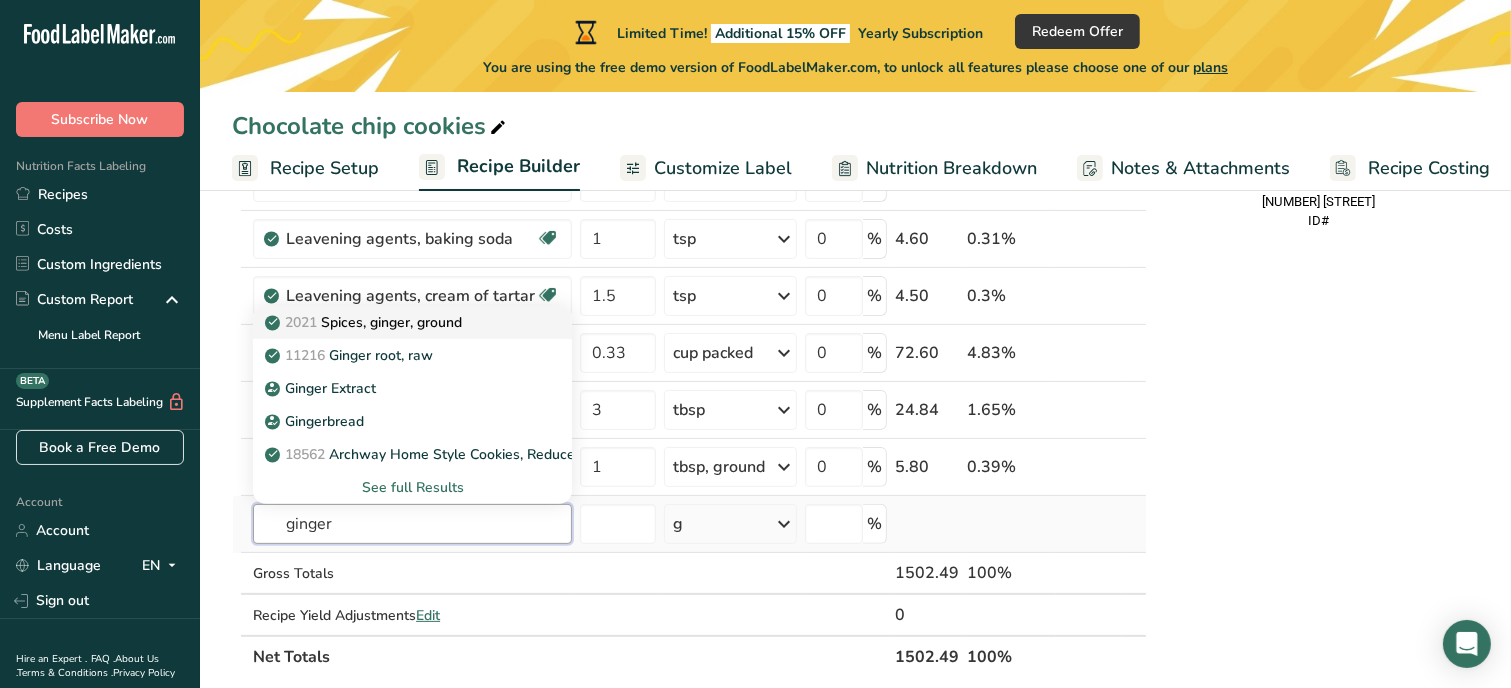 type on "ginger" 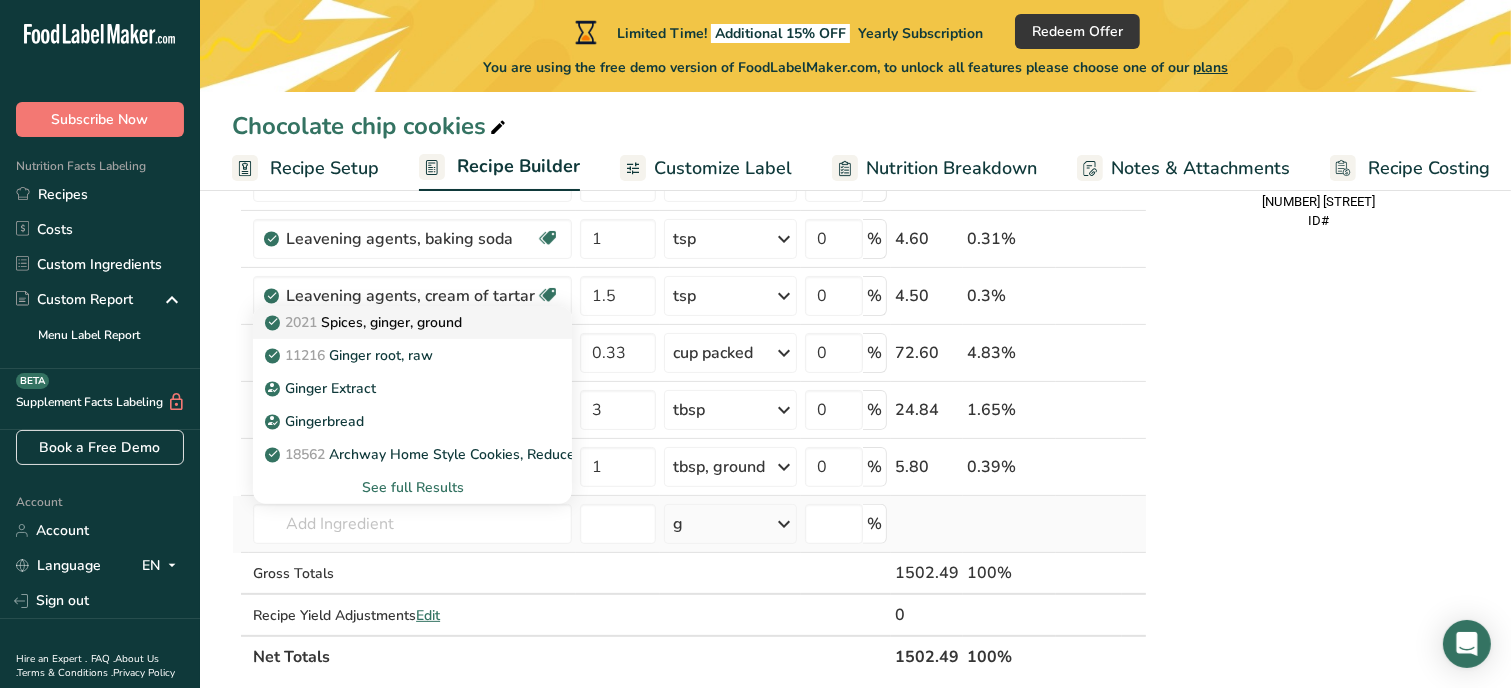 click on "2021
Spices, ginger, ground" at bounding box center [365, 322] 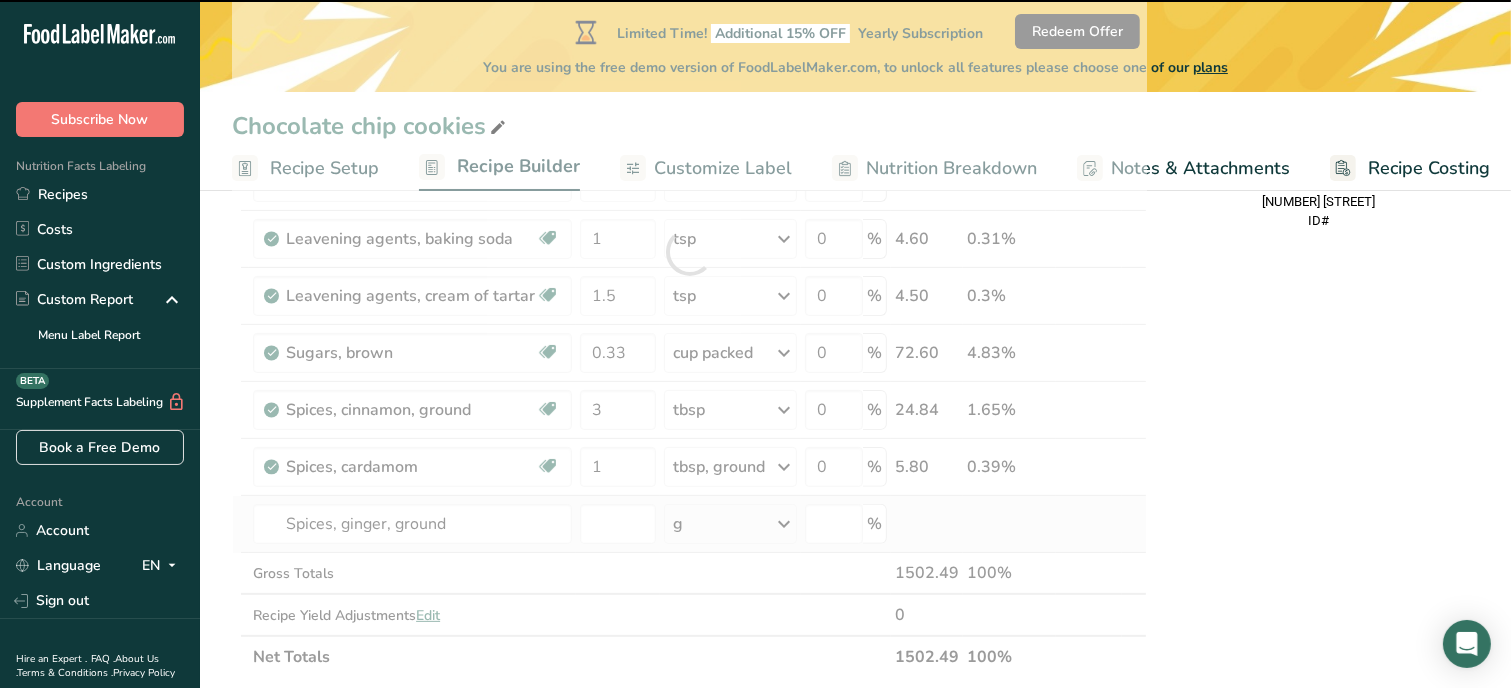 type on "0" 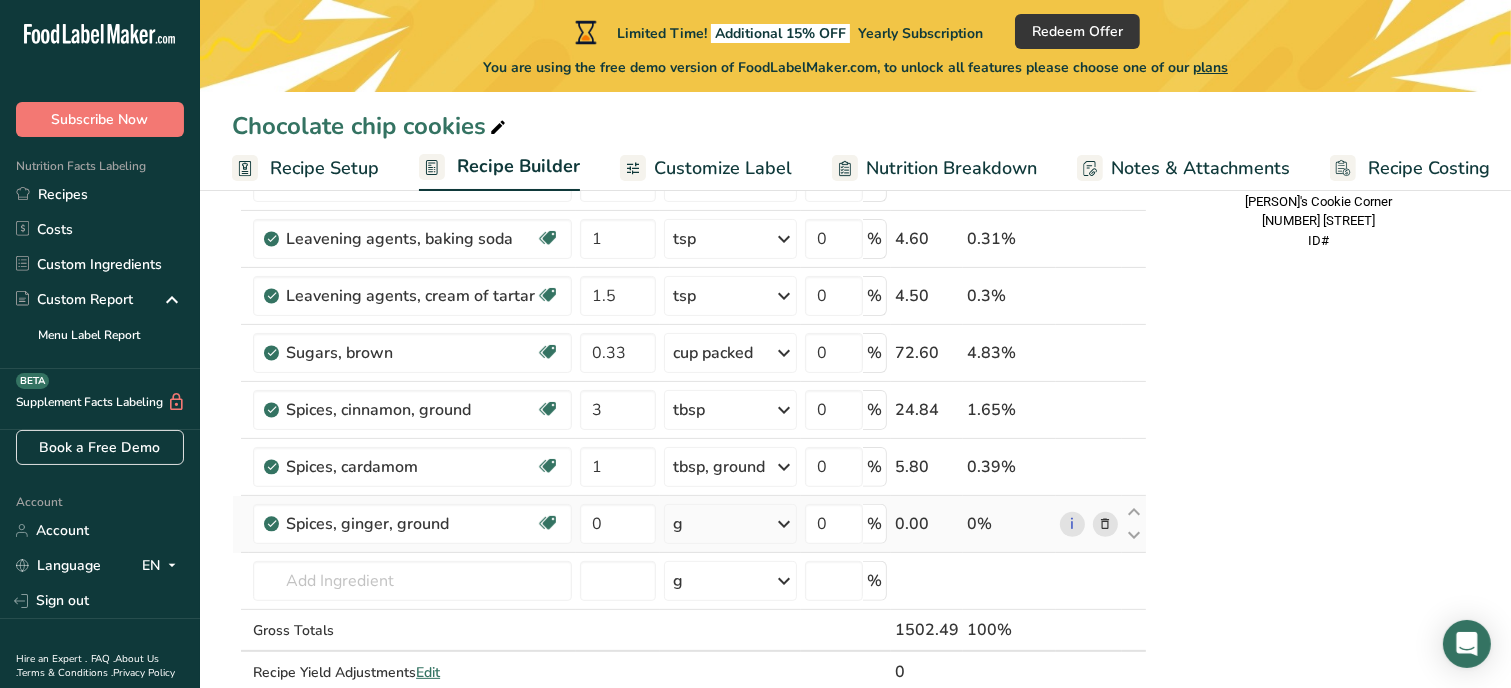 click on "g" at bounding box center (730, 524) 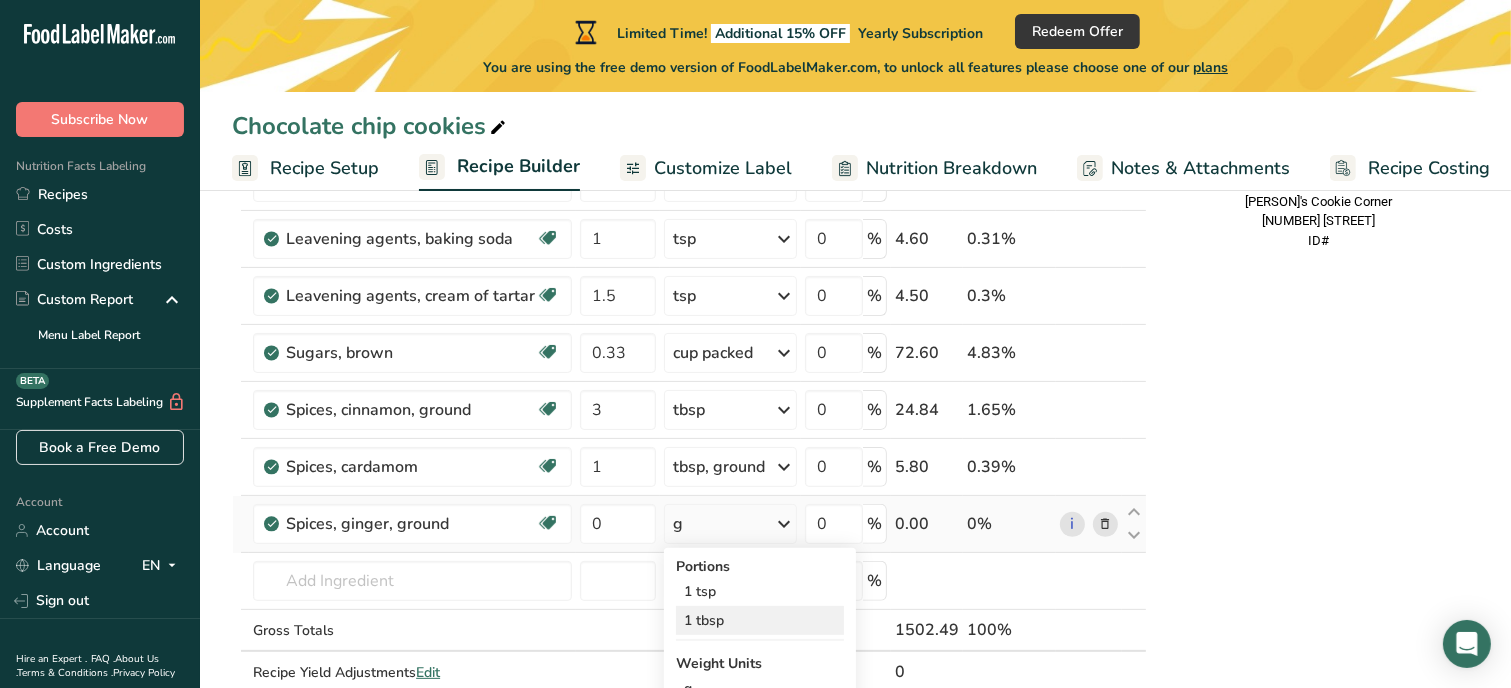 click on "1 tbsp" at bounding box center (760, 620) 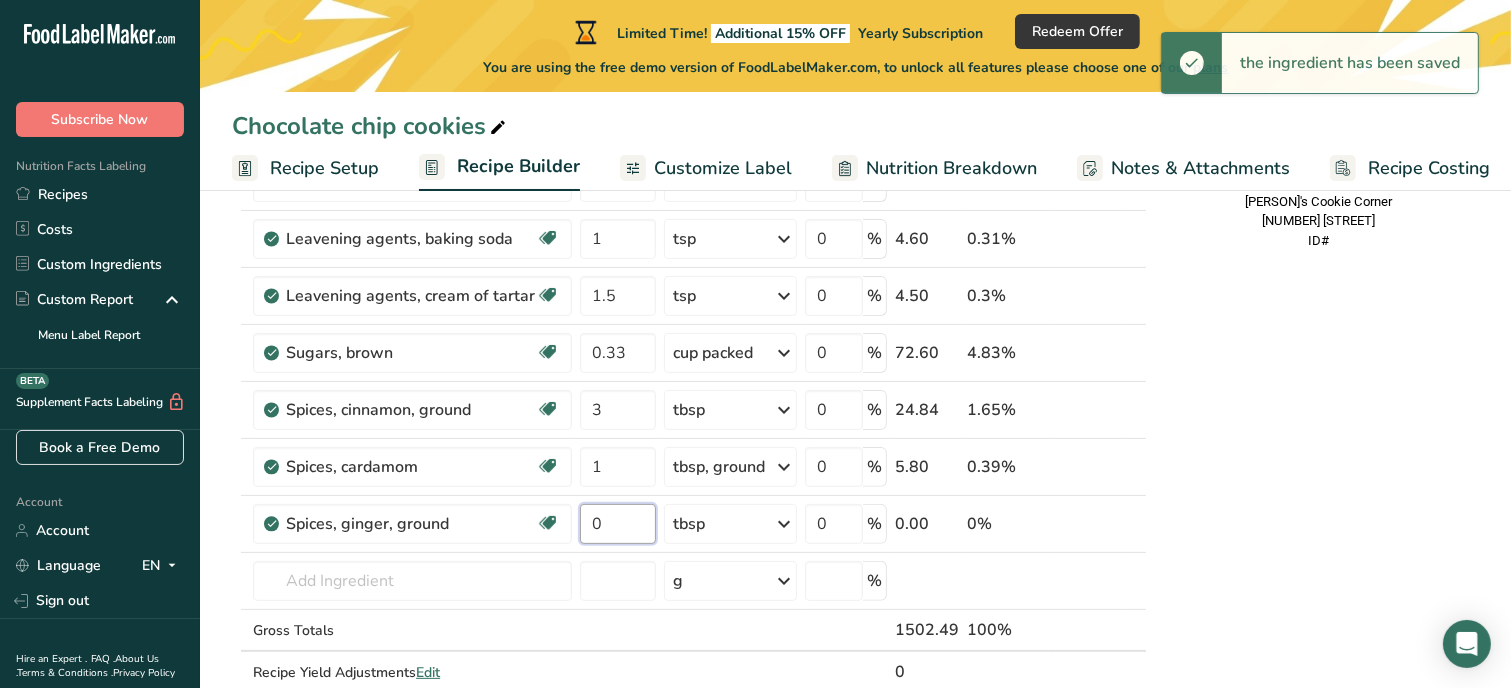 click on "0" at bounding box center [618, 524] 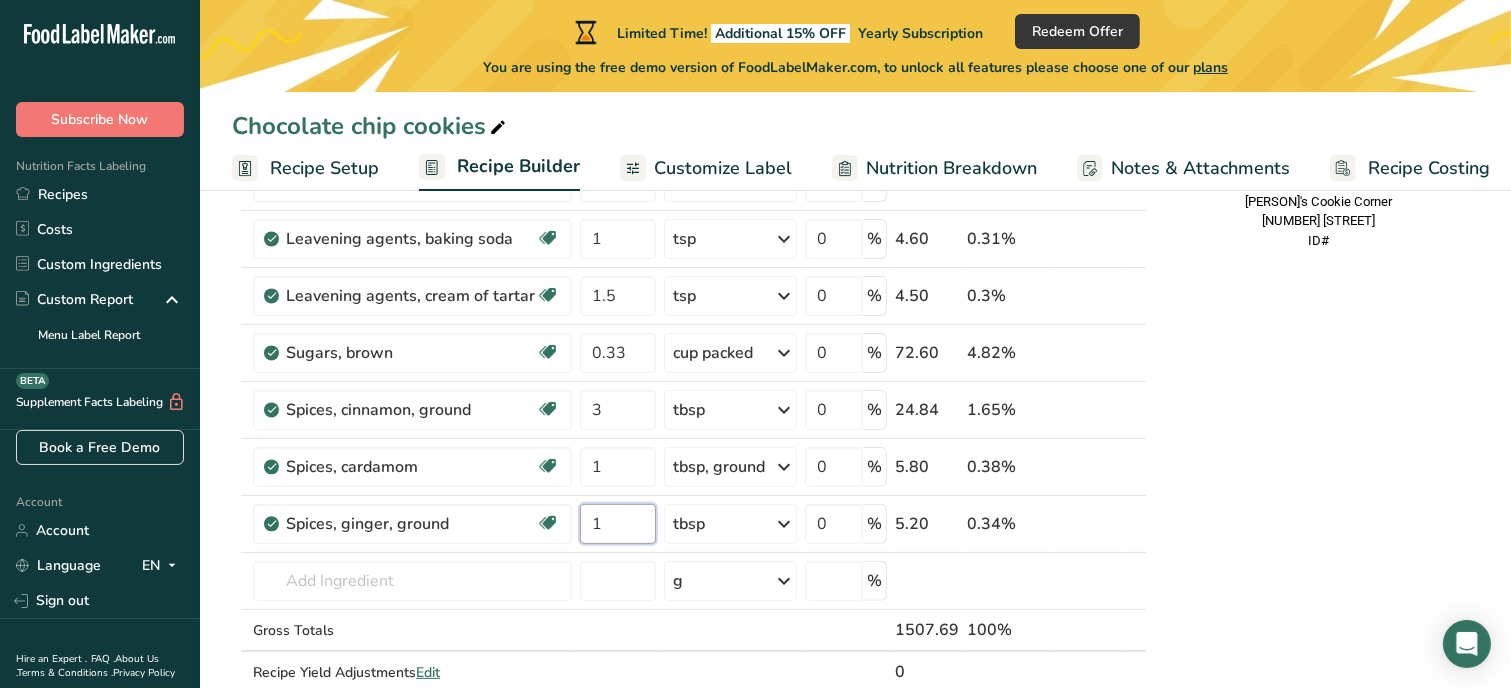type on "1" 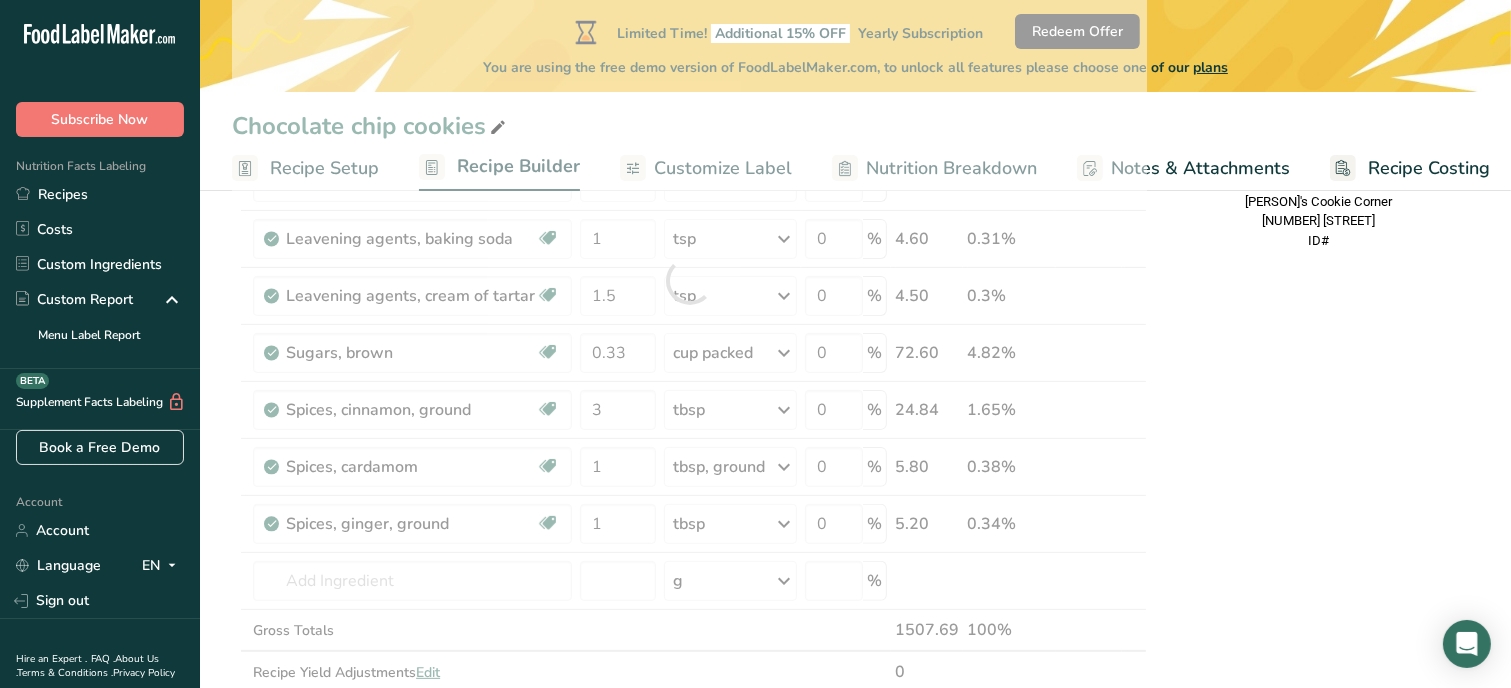click on "Nutrition Facts
1 Serving Per Container
Serving Size
125g
Amount Per Serving
Calories
% DV*
Not a significant source of Vitamin D
* %DV = %Daily Value.
Ingredients:   White Flour, Granulated Sugar, Salted Butter, Eggs, Brown Sugar, Cinnamon, Vanilla extract, Salt, Cardamom, Baking Soda, Cream of Tartar, Ground ginger   Contains:
Wheat, Milk, Eggs
Made in a home kitchen
[PERSON]'s Cookie Corner
[NUMBER] [STREET]
ID#" at bounding box center (1319, 586) 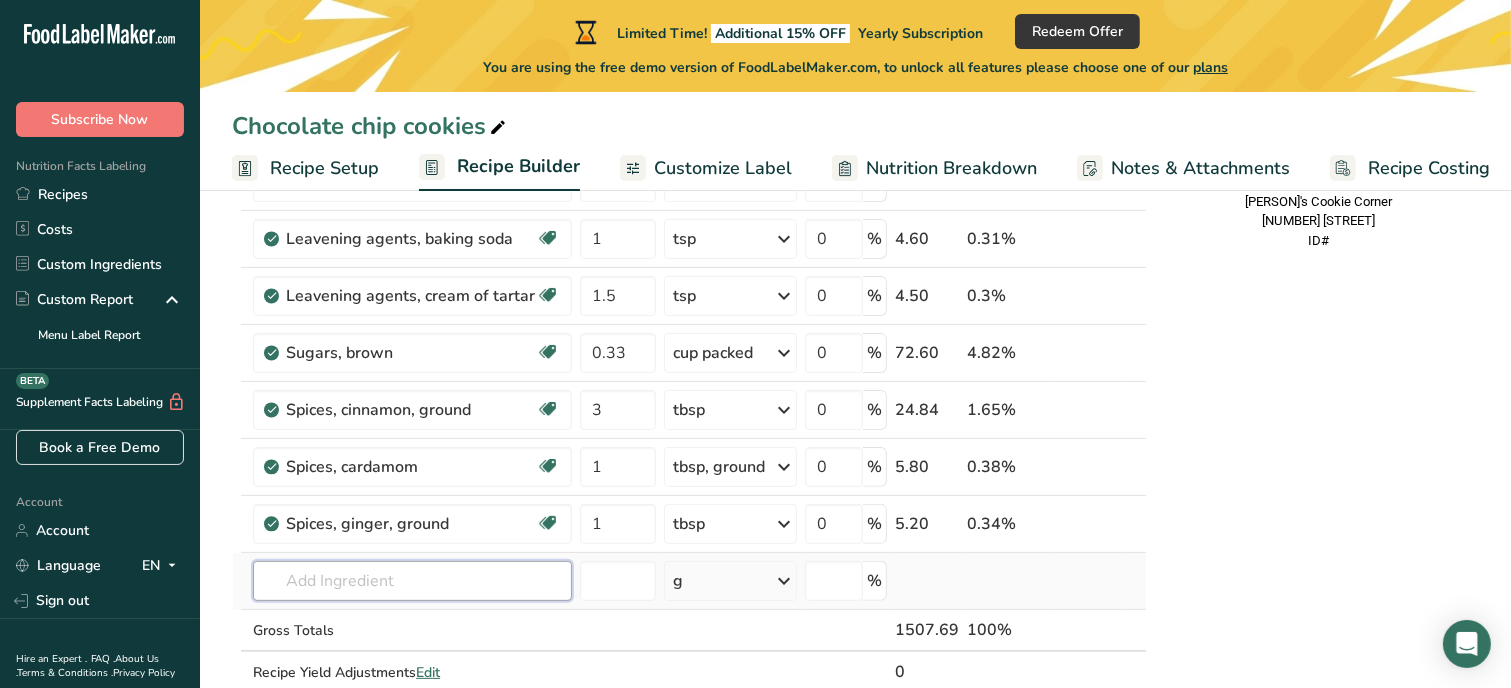 click at bounding box center (412, 581) 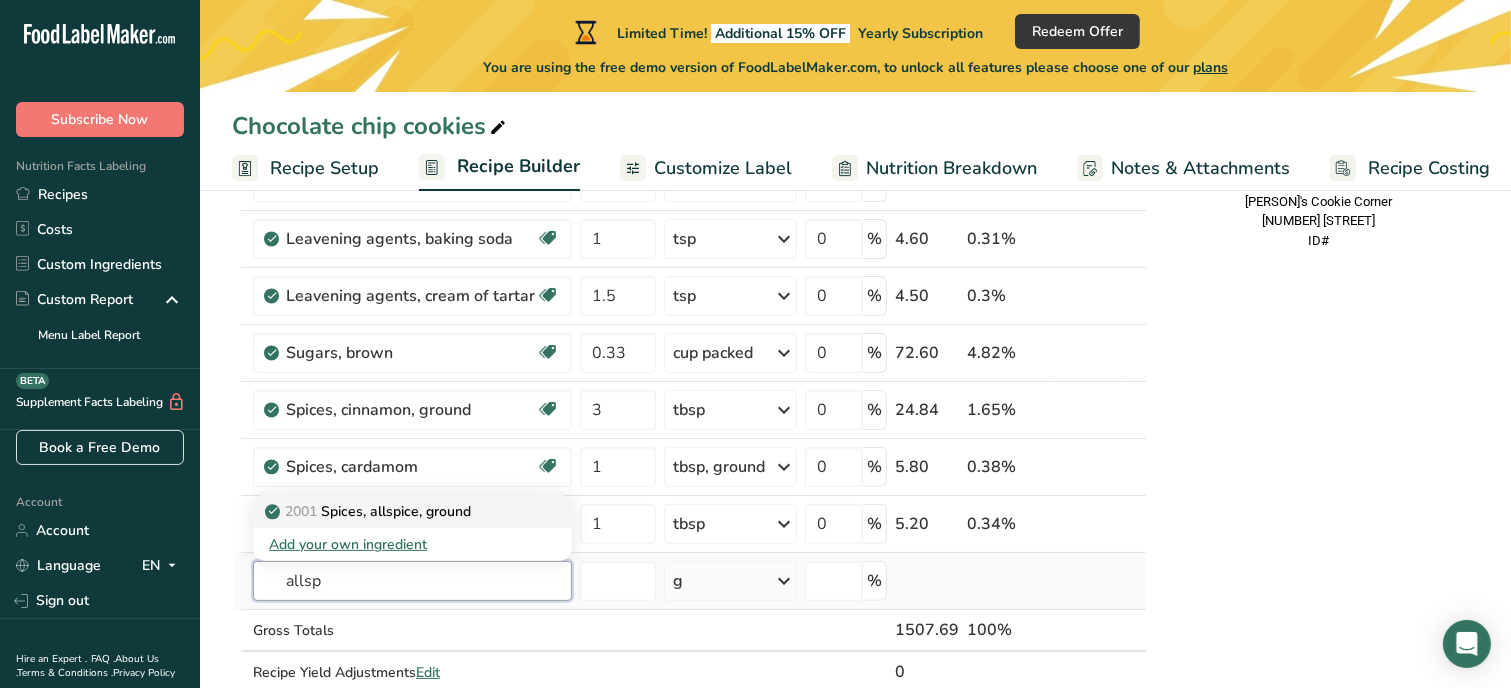 type on "allsp" 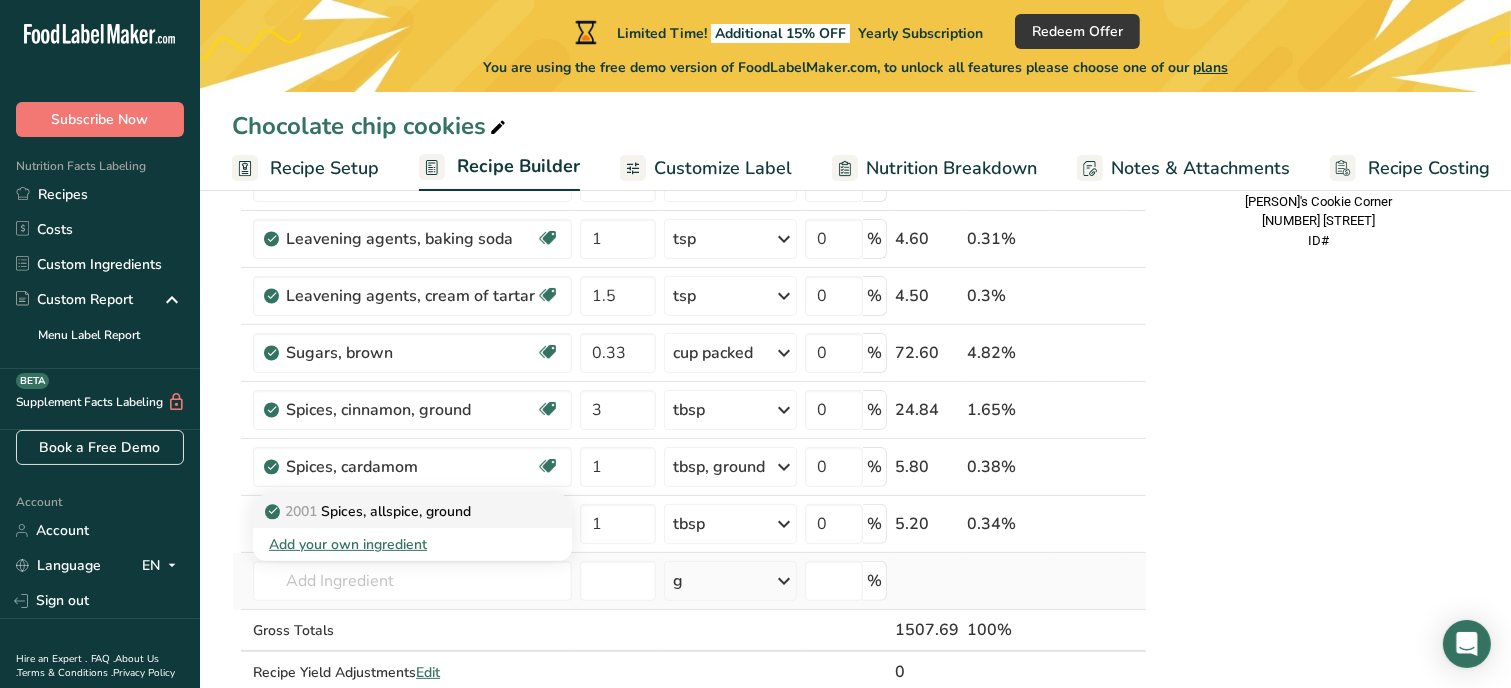 click on "2001
Spices, allspice, ground" at bounding box center [370, 511] 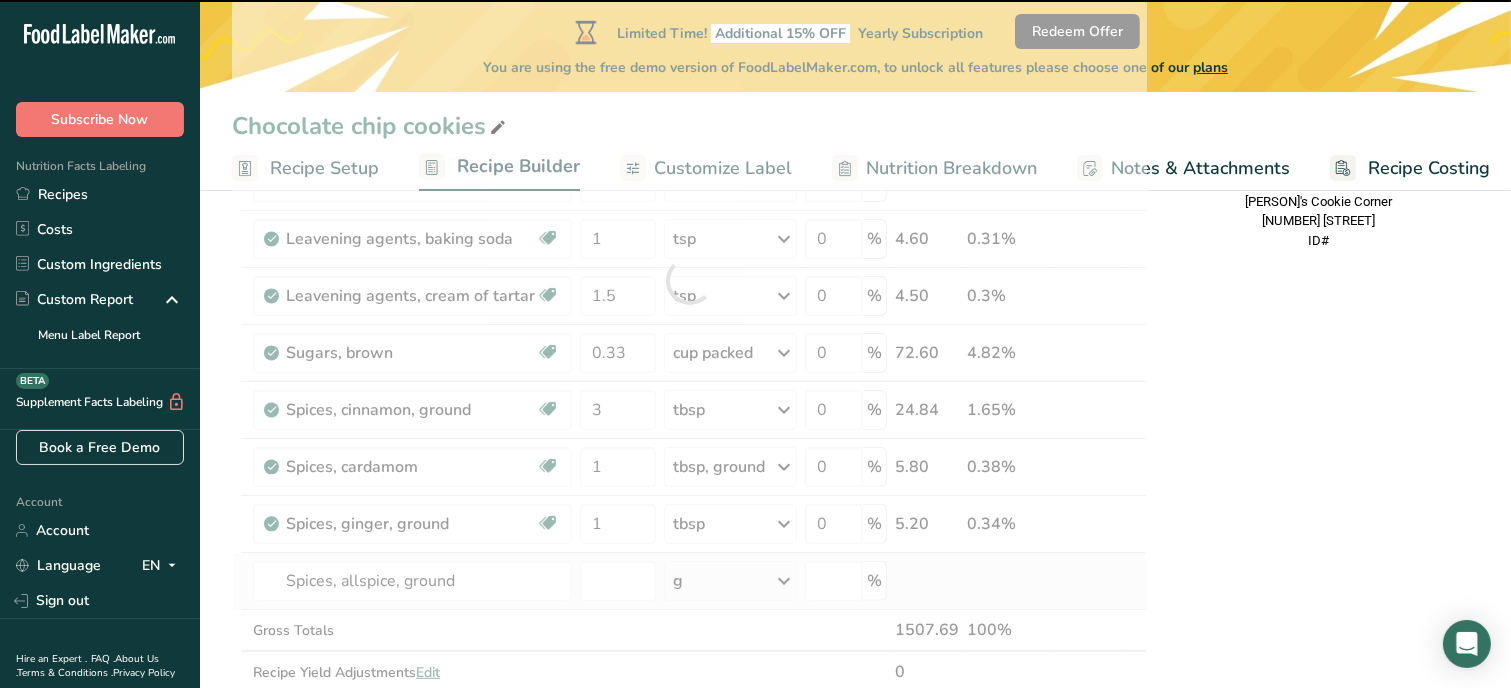 type on "0" 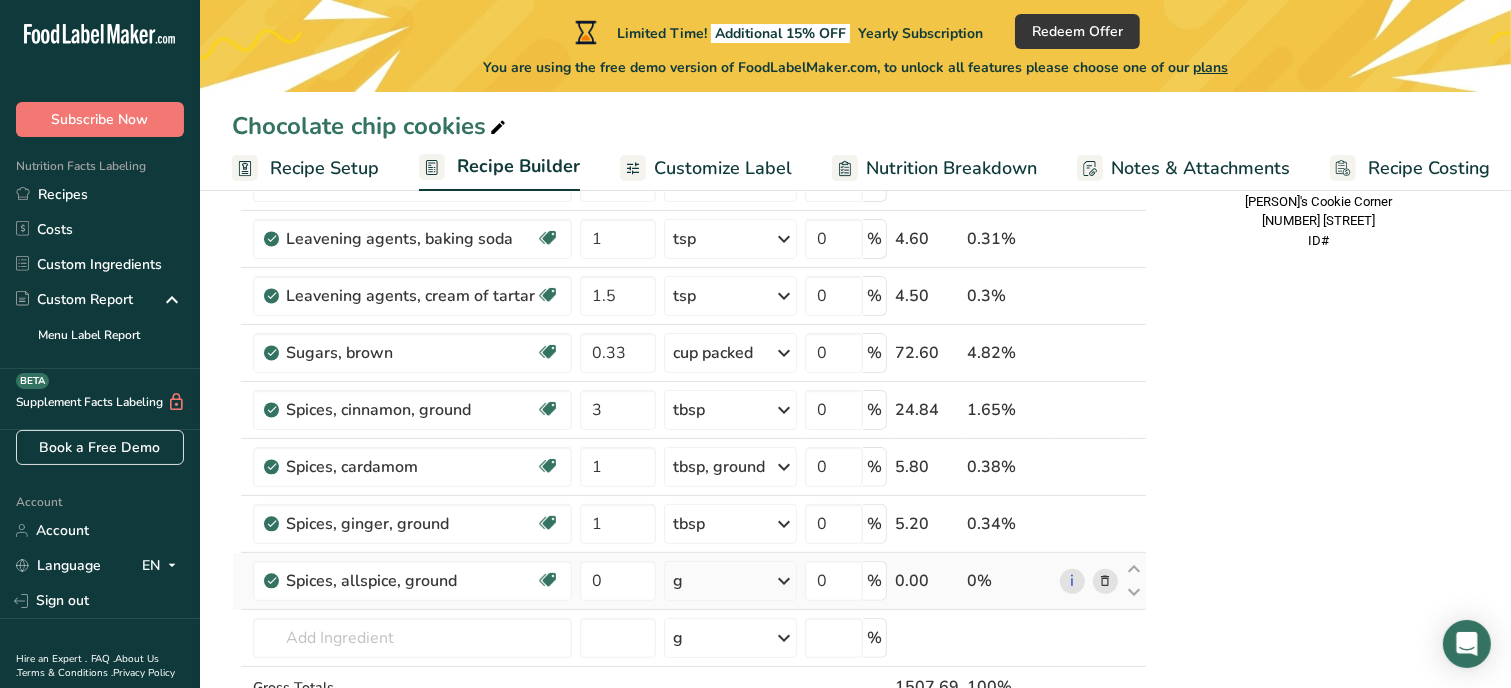 click on "g" at bounding box center [730, 581] 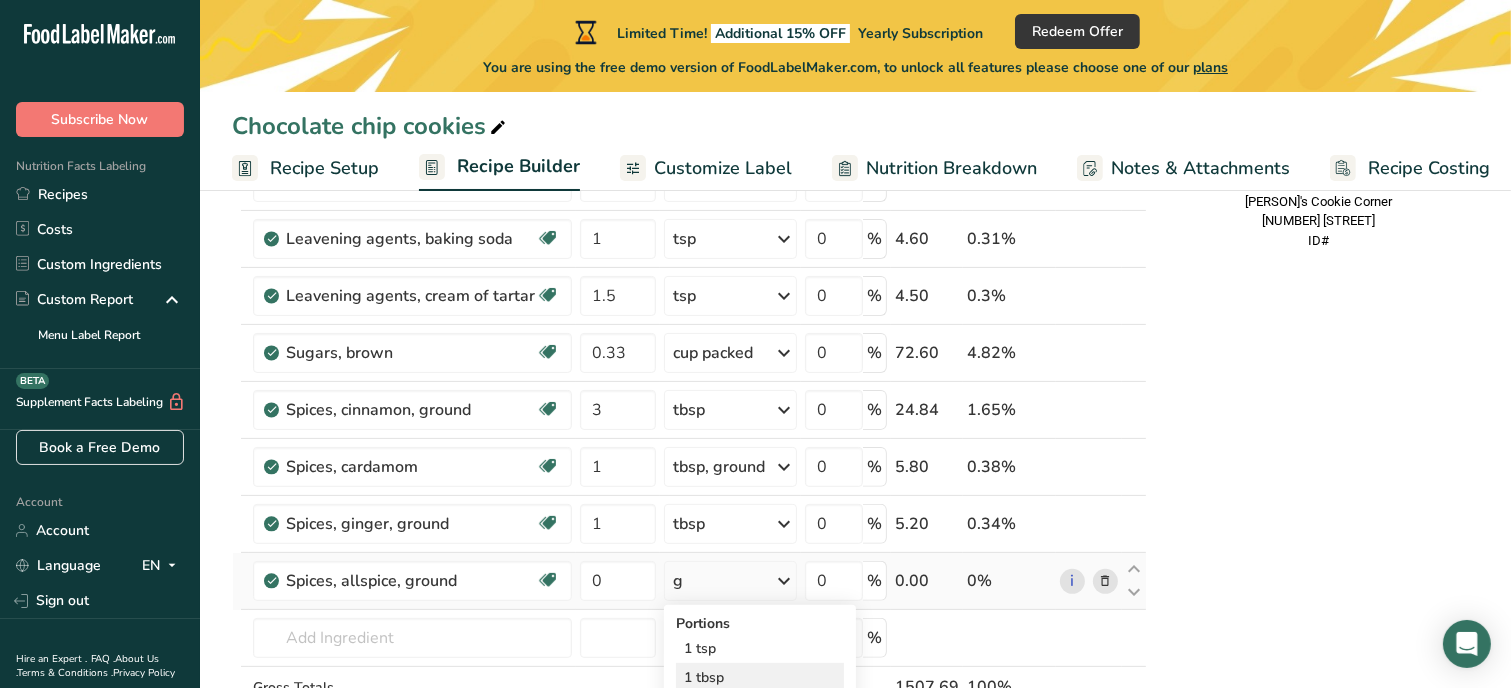 click on "1 tbsp" at bounding box center [760, 677] 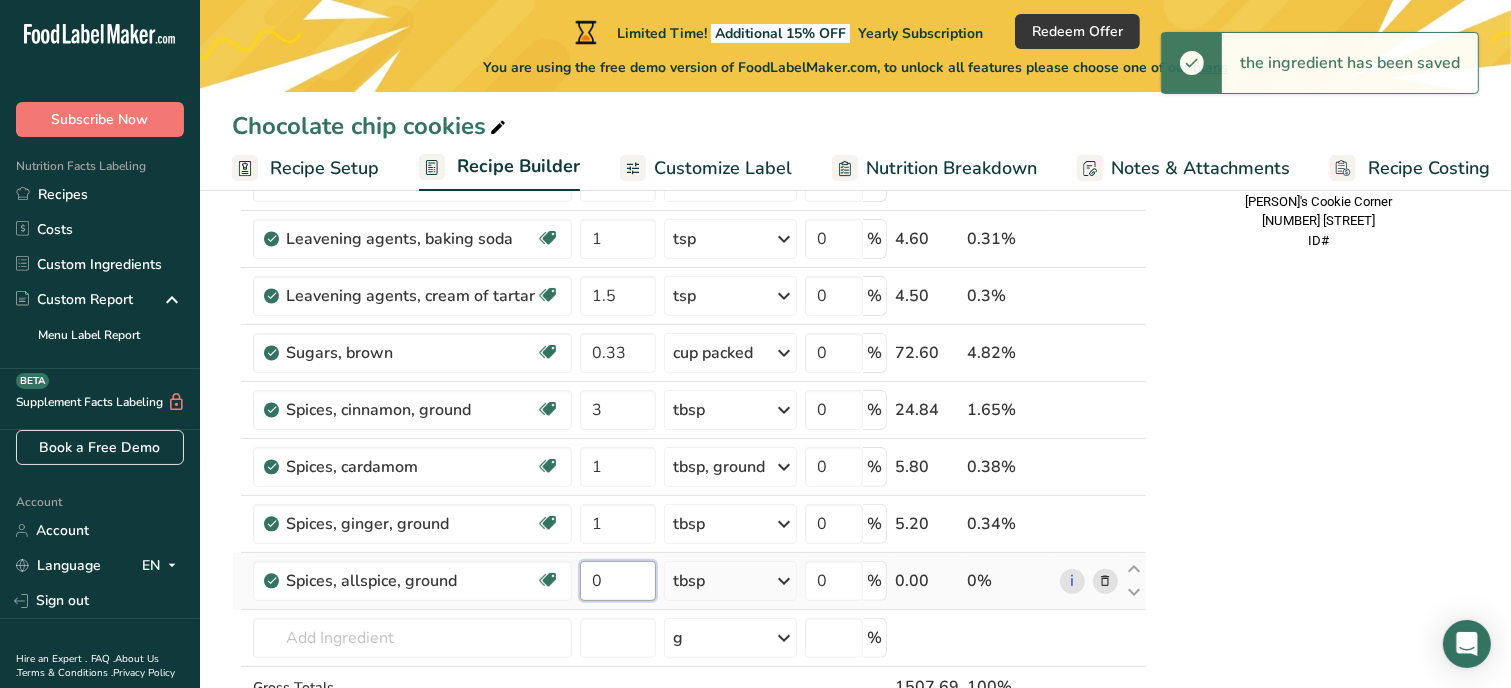click on "0" at bounding box center (618, 581) 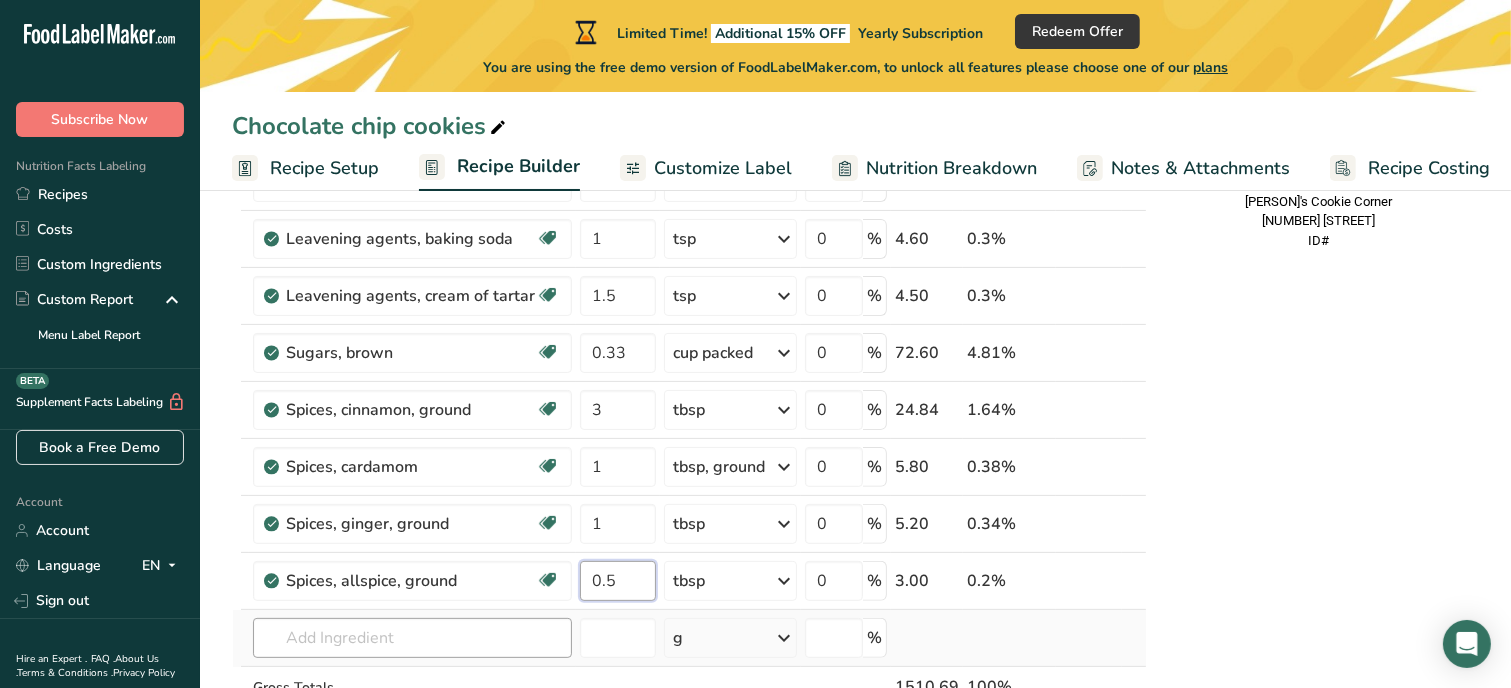 type on "0.5" 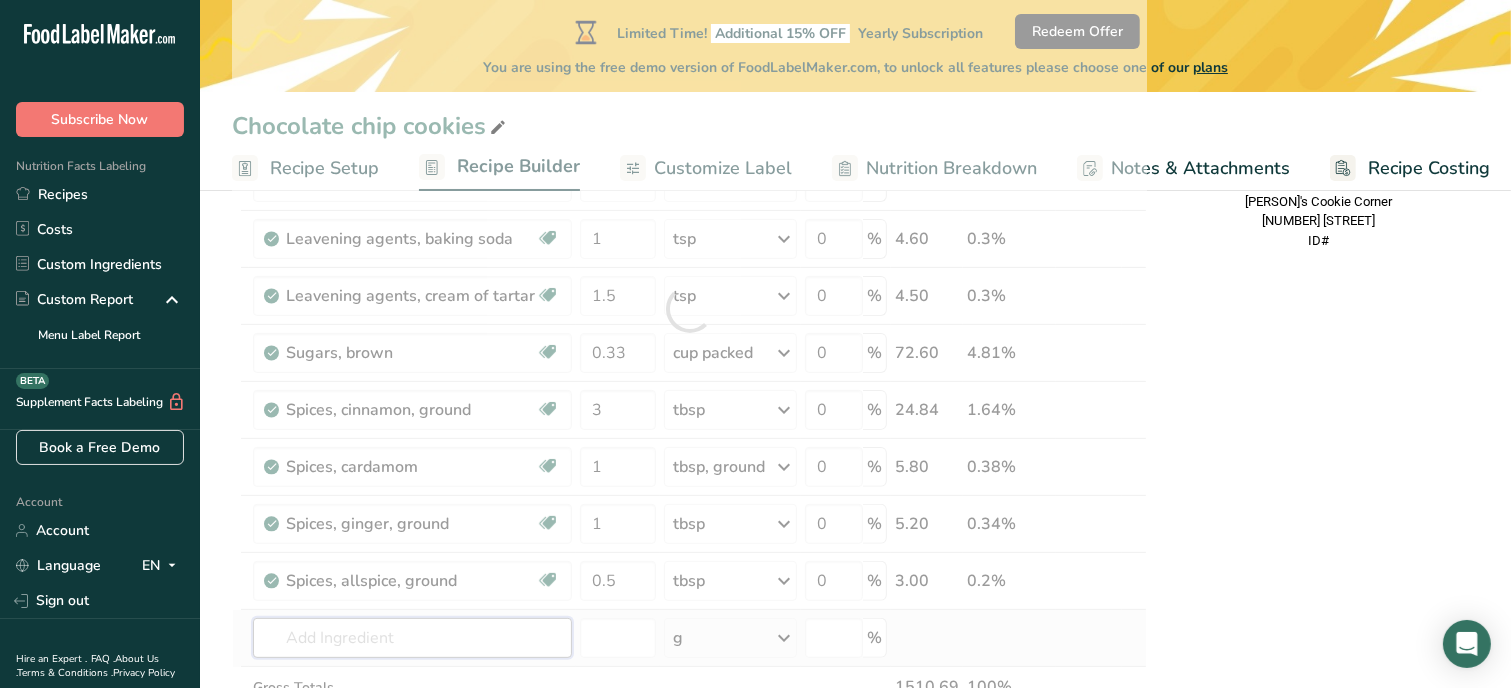 click on "Ingredient *
Amount *
Unit *
Waste *   .a-a{fill:#347362;}.b-a{fill:#fff;}          Grams
Percentage
Butter, salted
Gluten free
Vegetarian
Soy free
8
oz
Portions
1 pat (1" sq, 1/3" high)
1 tbsp
1 cup
See more
Weight Units
g
kg
mg
See more
Volume Units
l
Volume units require a density conversion. If you know your ingredient's density enter it below. Otherwise, click on "RIA" our AI Regulatory bot - she will be able to help you
lb/ft3
g/cm3
Confirm
mL
lb/ft3" at bounding box center (689, 309) 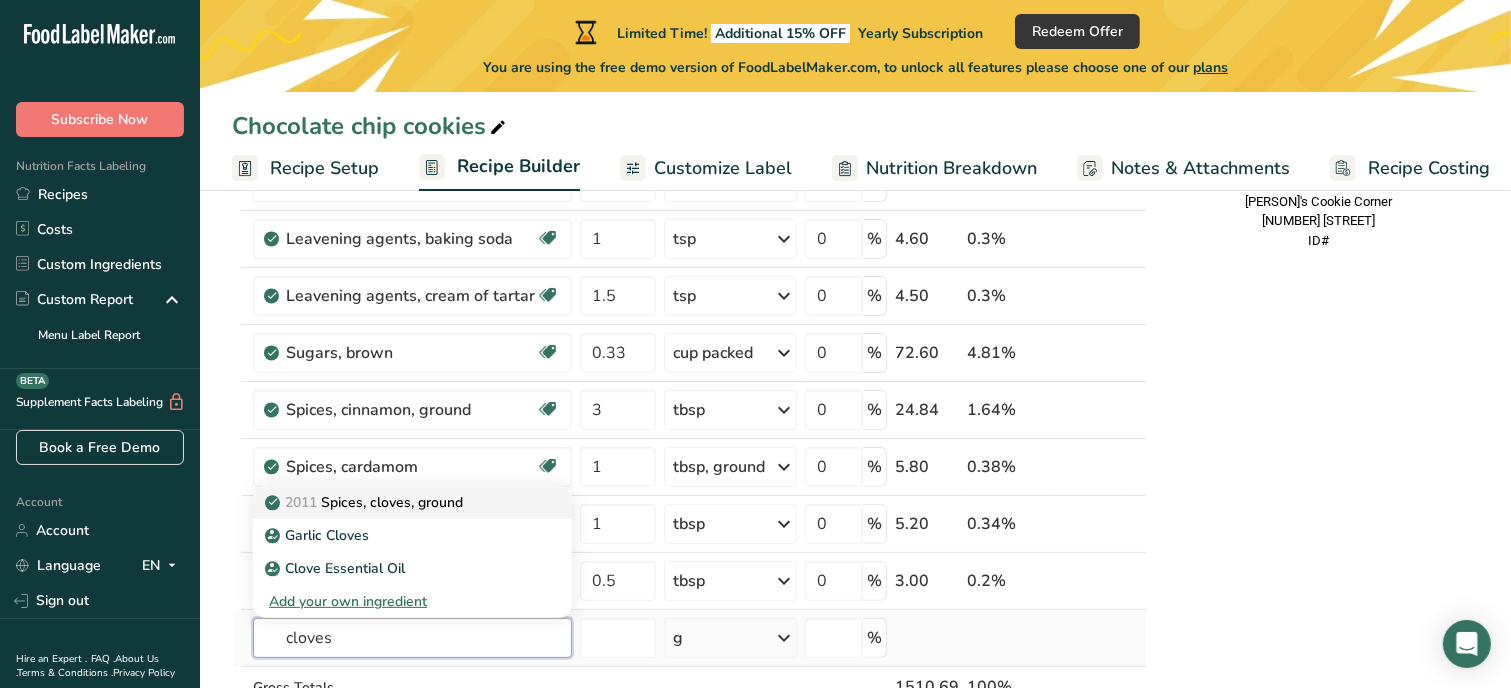 type on "cloves" 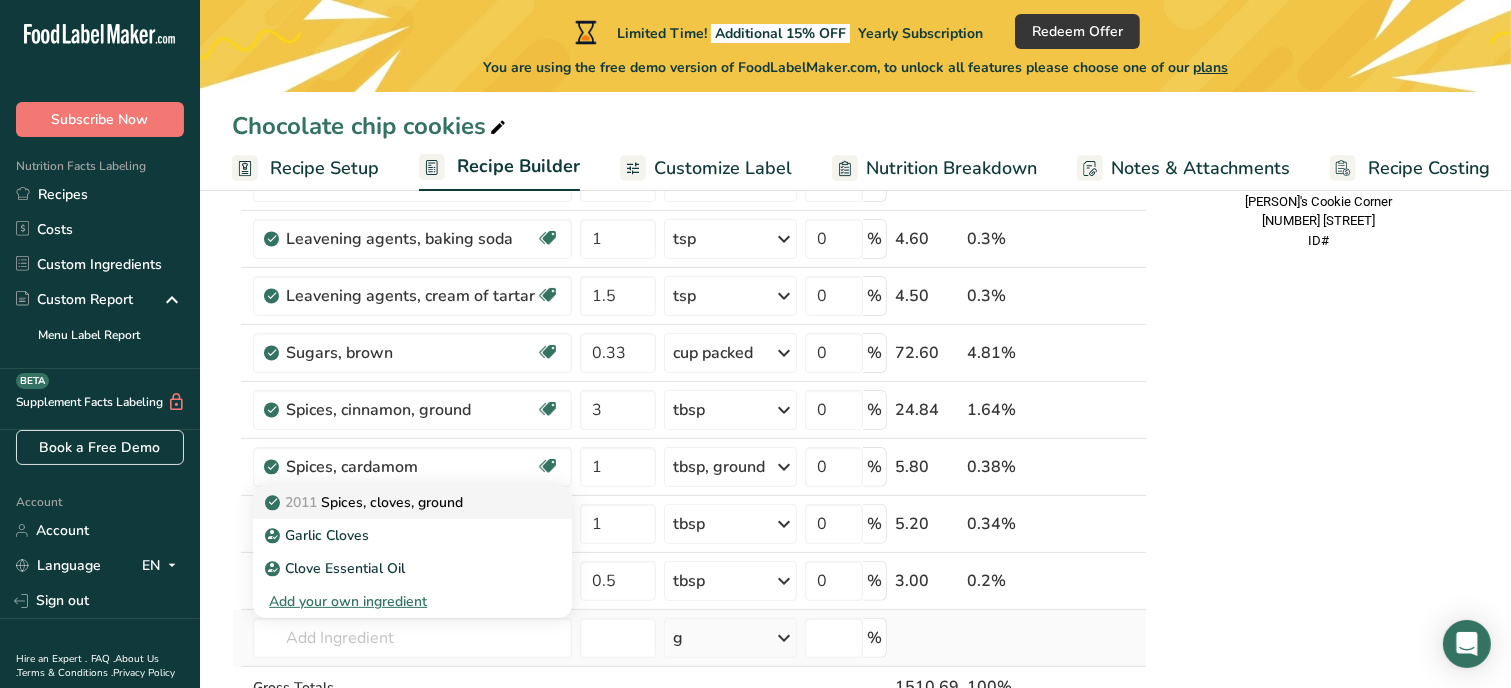 click on "2011
Spices, cloves, ground" at bounding box center (366, 502) 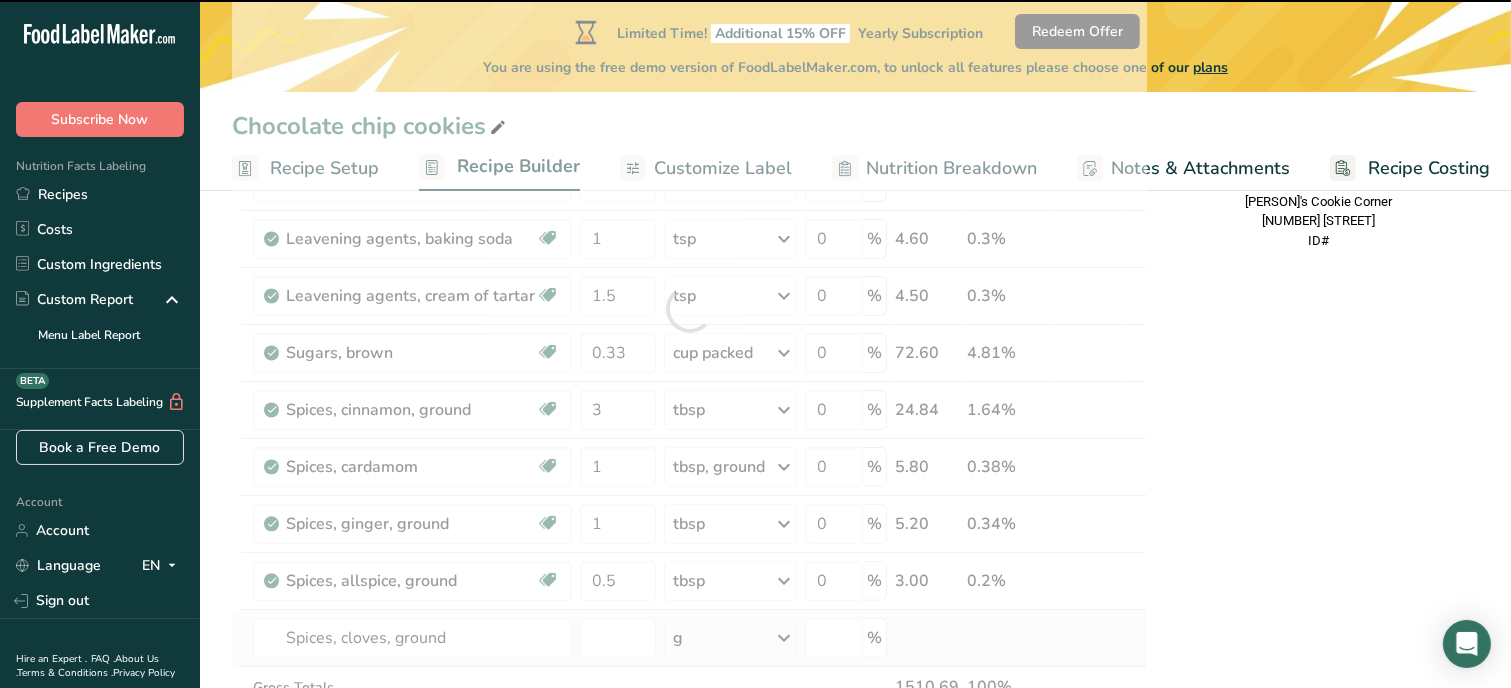 type on "0" 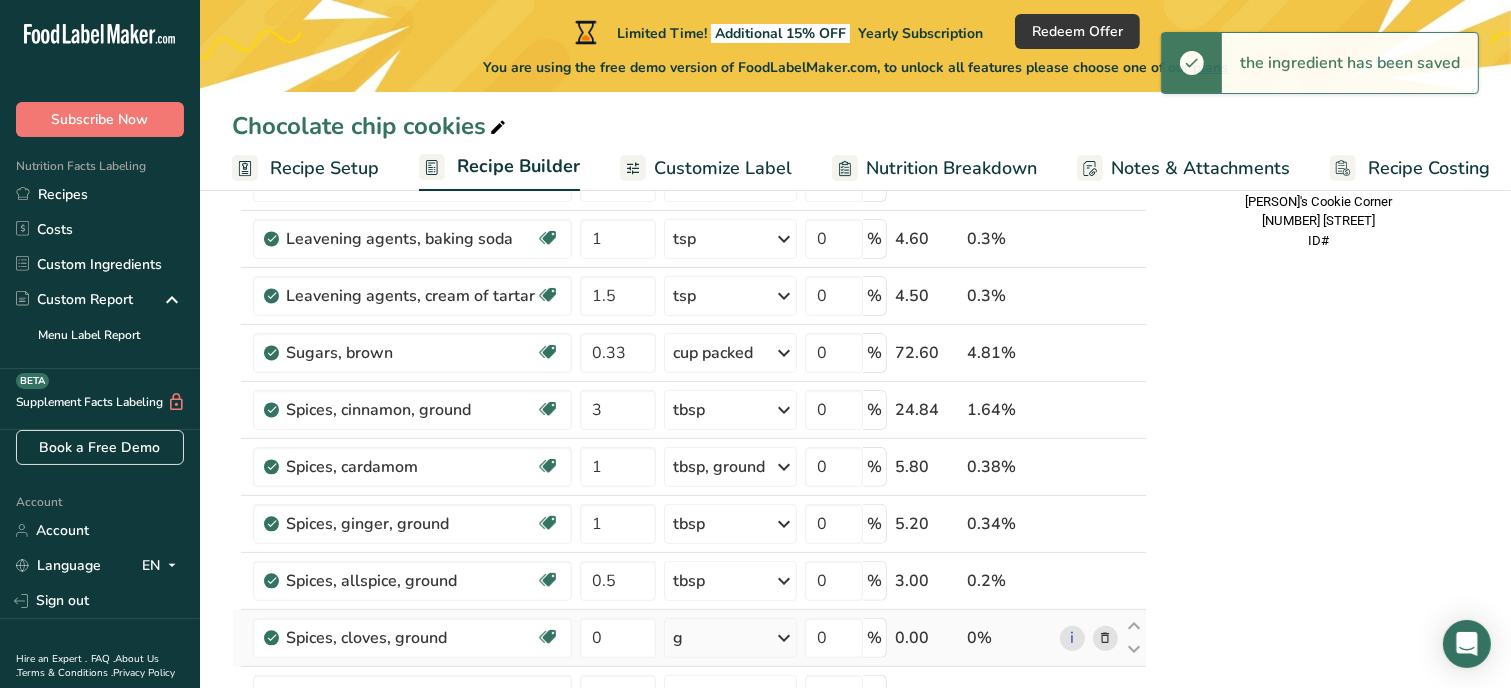click on "g" at bounding box center [730, 638] 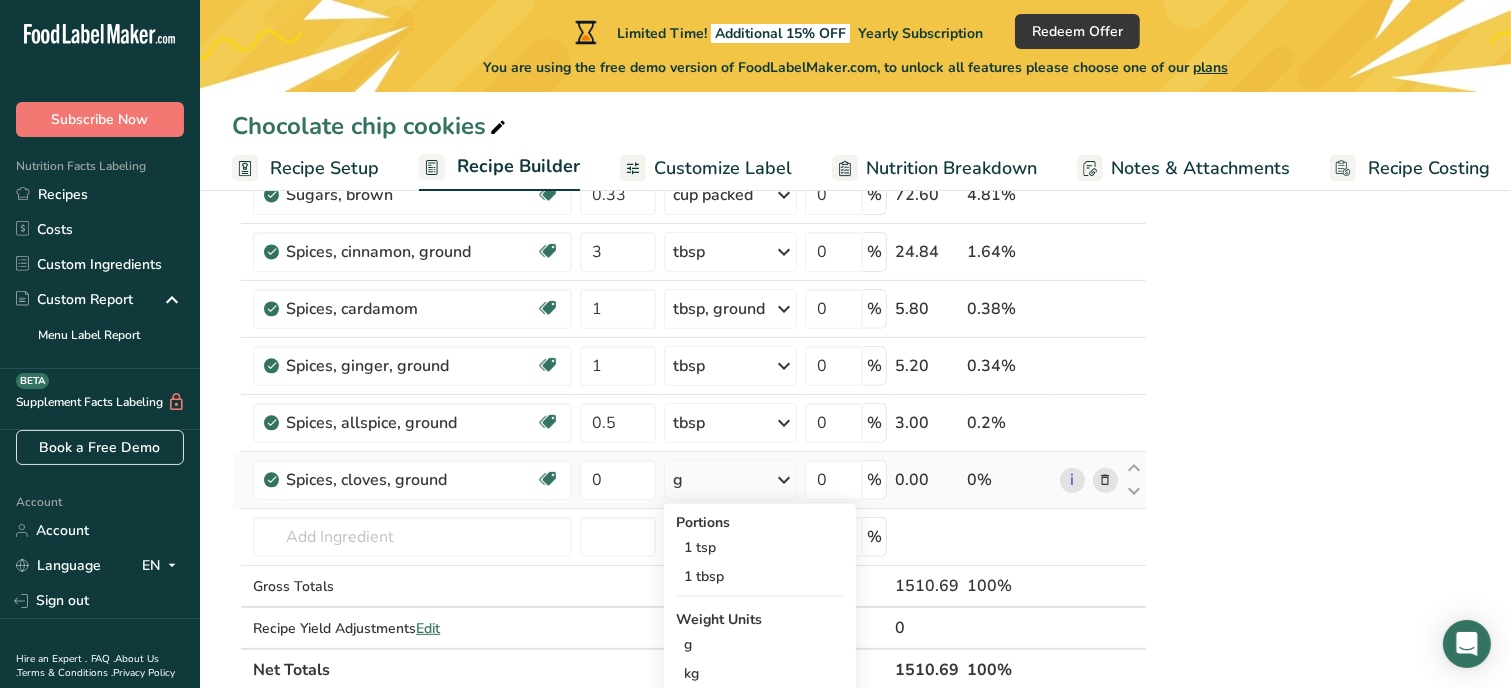 scroll, scrollTop: 642, scrollLeft: 0, axis: vertical 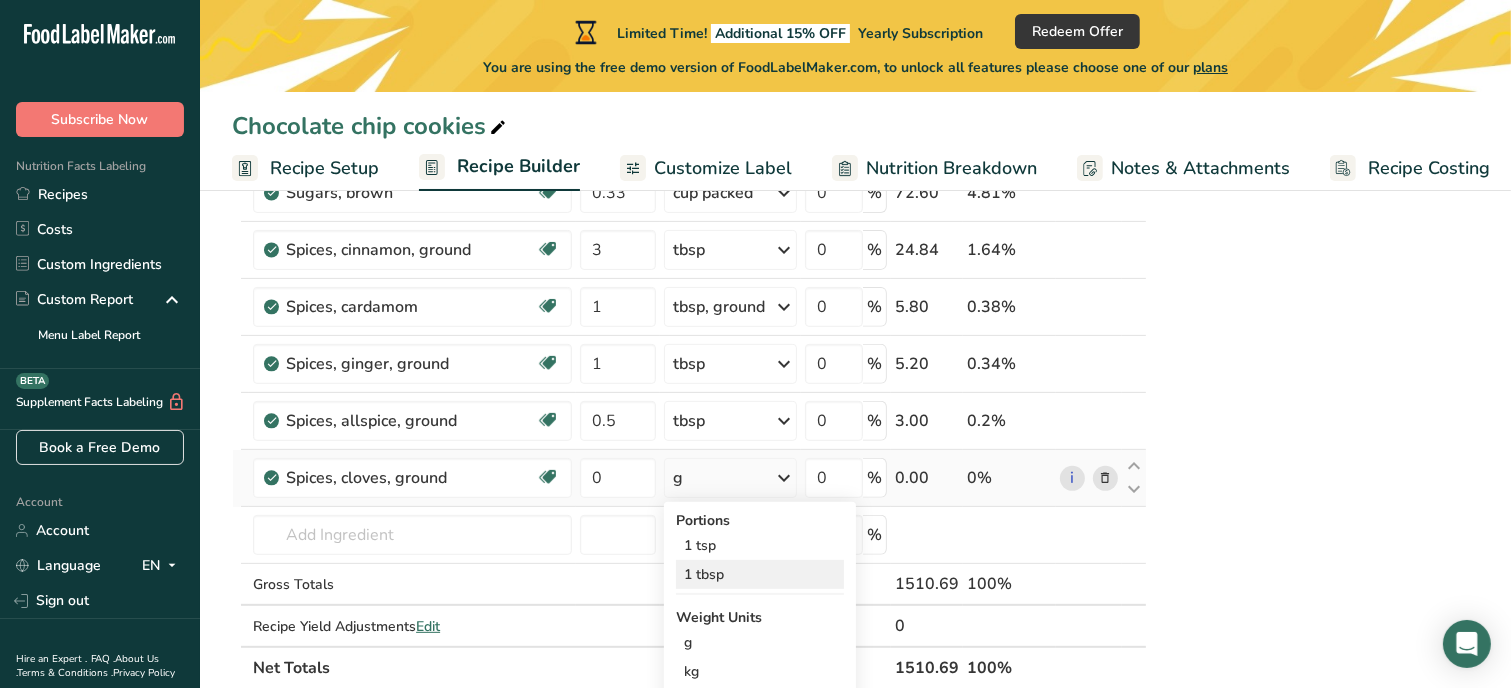 click on "1 tbsp" at bounding box center [760, 574] 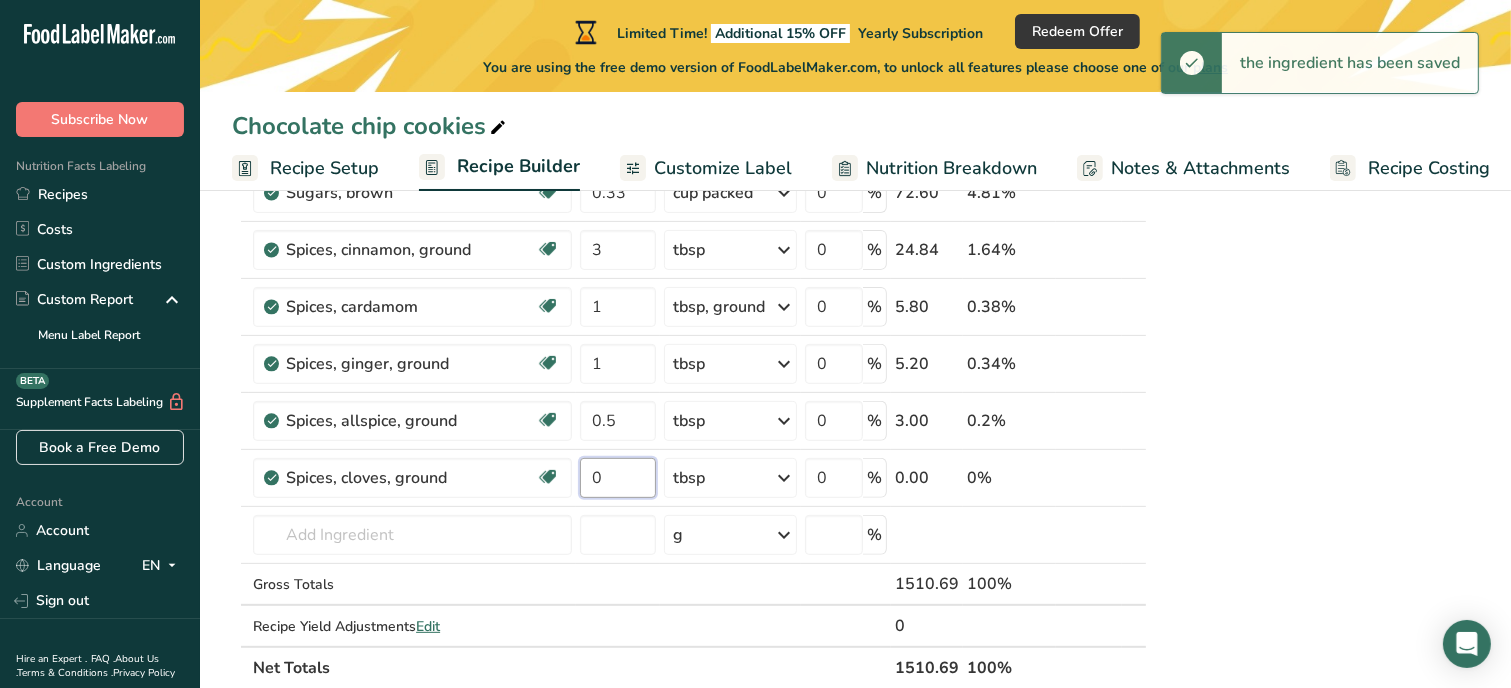 click on "0" at bounding box center (618, 478) 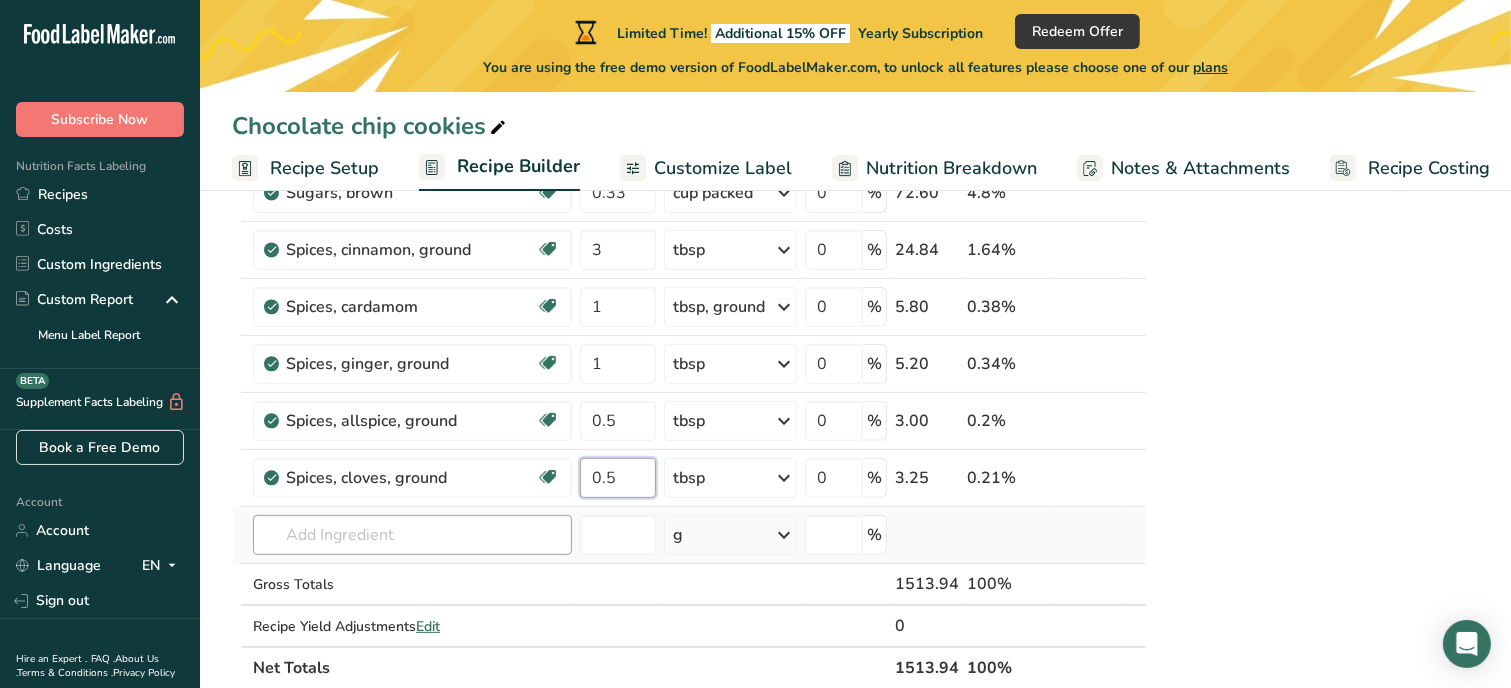 type on "0.5" 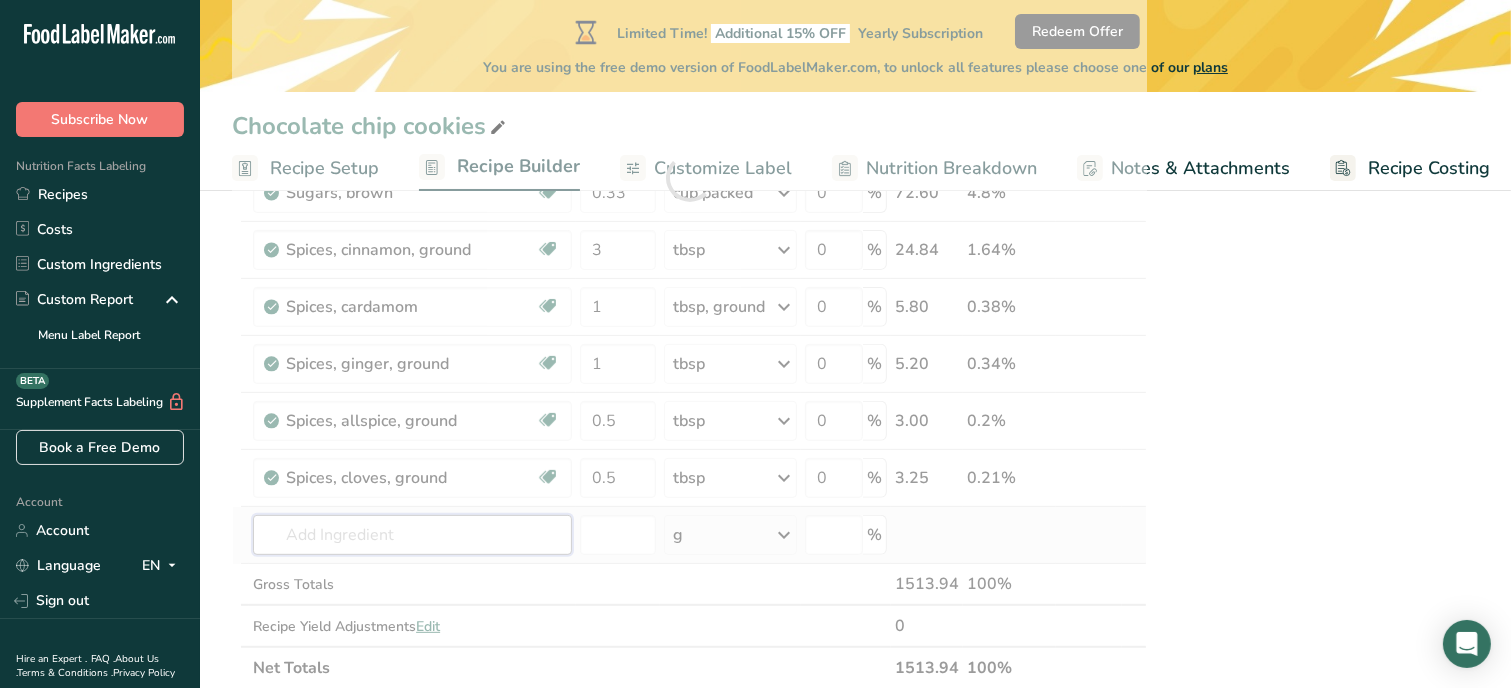 click on "Ingredient *
Amount *
Unit *
Waste *   .a-a{fill:#347362;}.b-a{fill:#fff;}          Grams
Percentage
Butter, salted
Gluten free
Vegetarian
Soy free
8
oz
Portions
1 pat (1" sq, 1/3" high)
1 tbsp
1 cup
See more
Weight Units
g
kg
mg
See more
Volume Units
l
Volume units require a density conversion. If you know your ingredient's density enter it below. Otherwise, click on "RIA" our AI Regulatory bot - she will be able to help you
lb/ft3
g/cm3
Confirm
mL
lb/ft3" at bounding box center [689, 177] 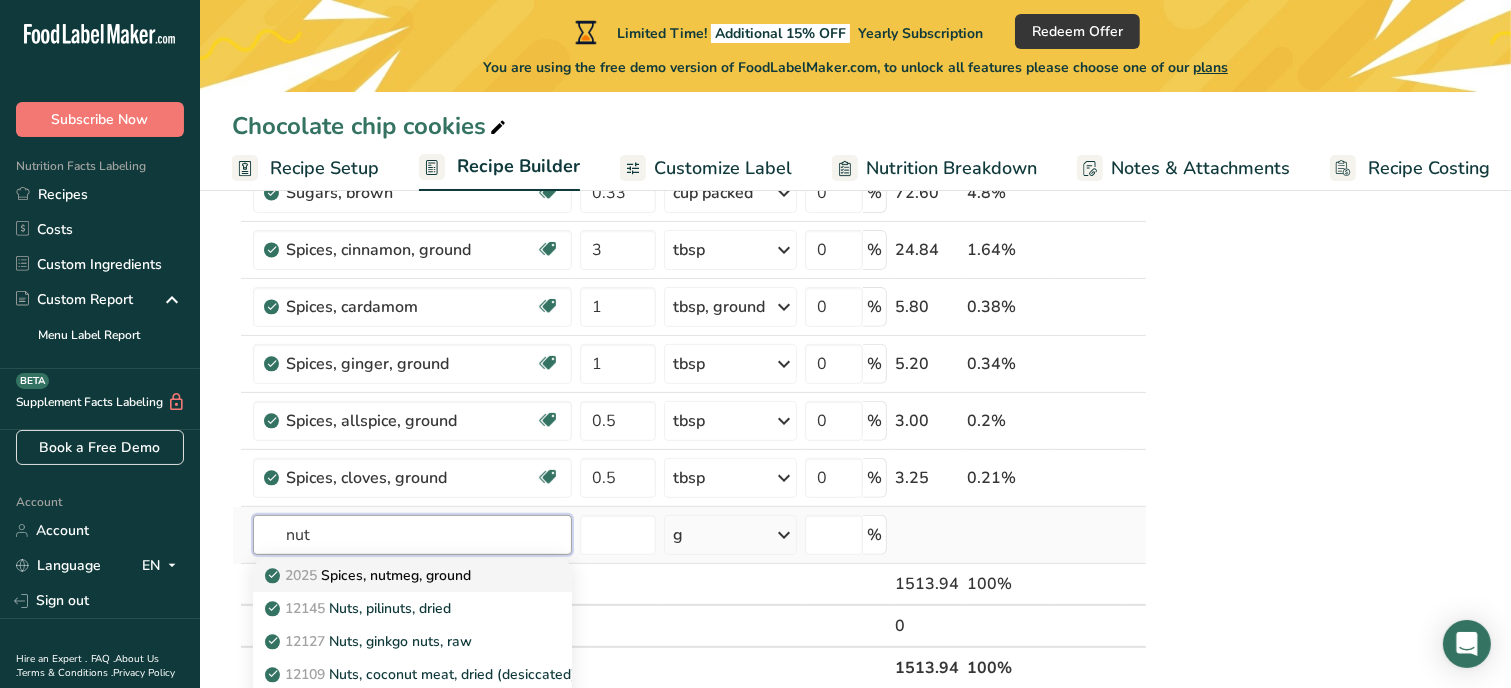 type on "nut" 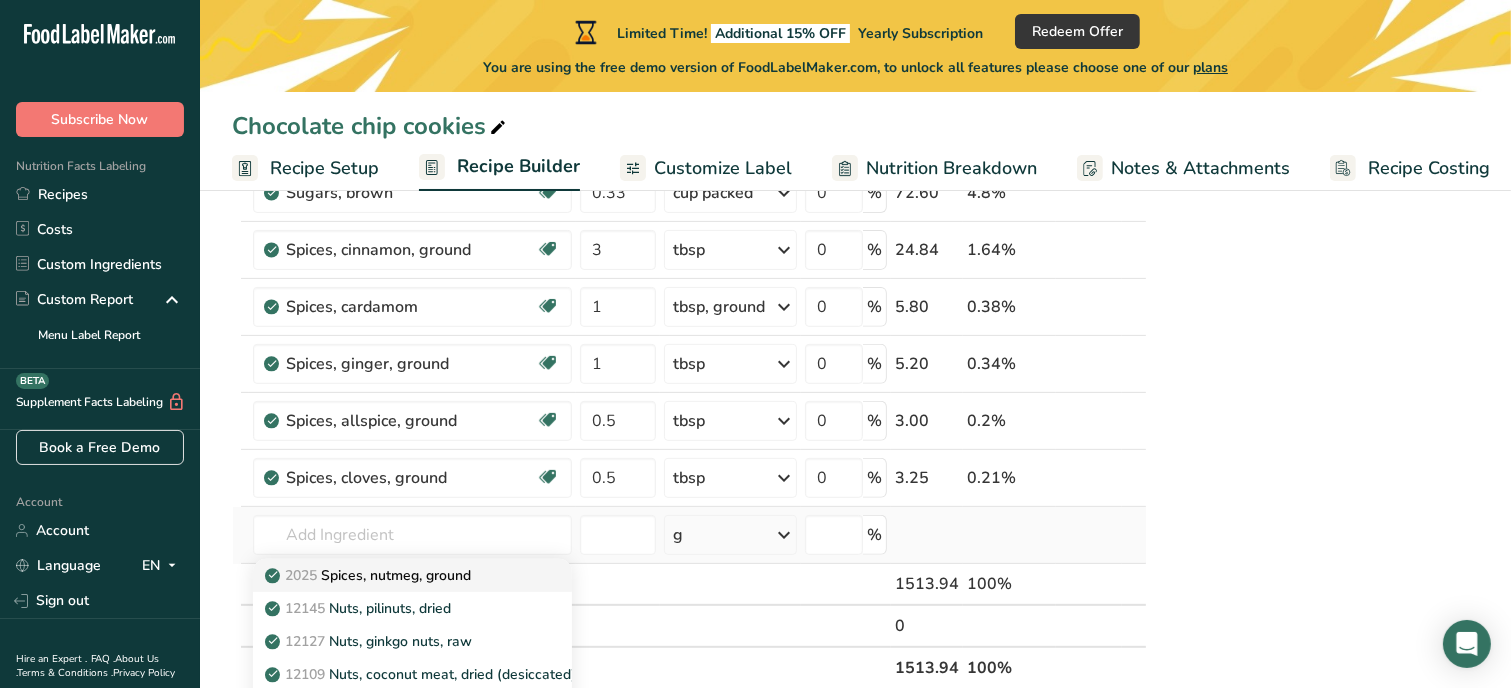 click on "2025
Spices, nutmeg, ground" at bounding box center [370, 575] 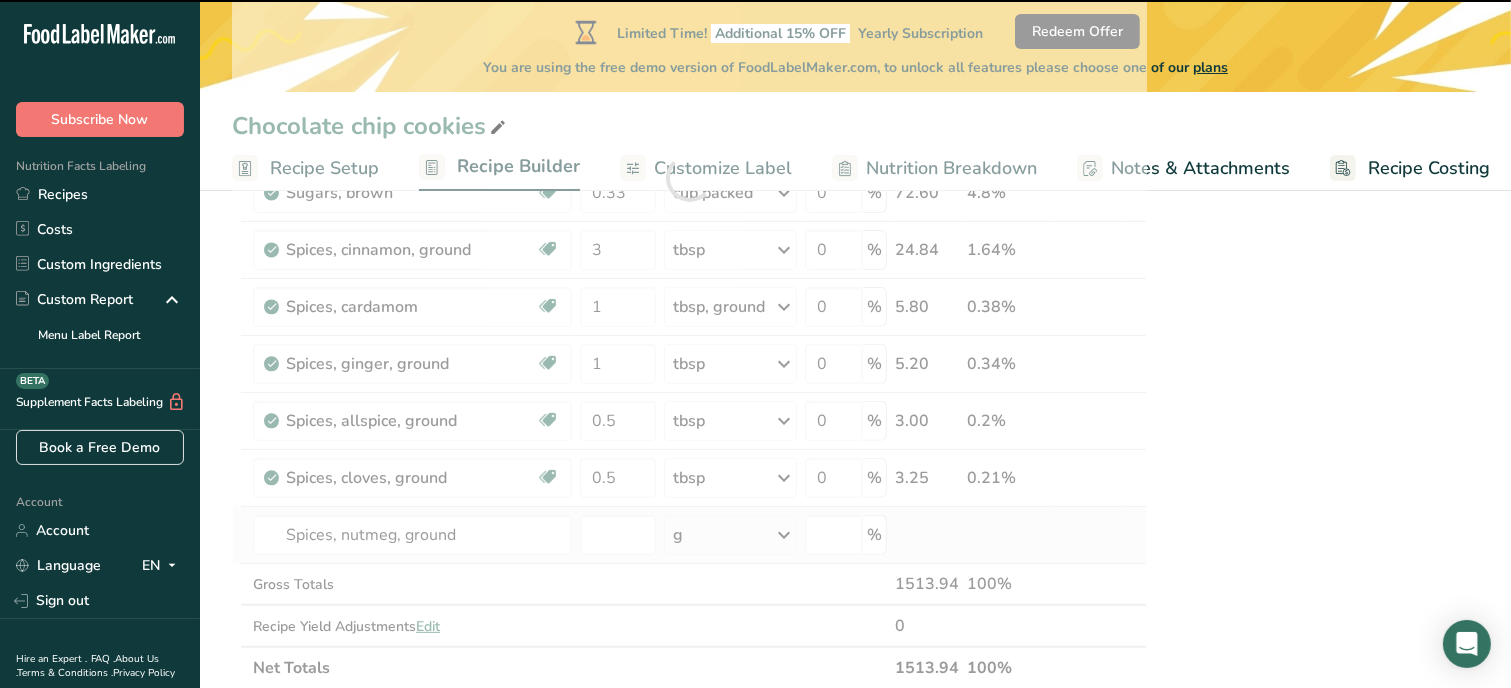 type on "0" 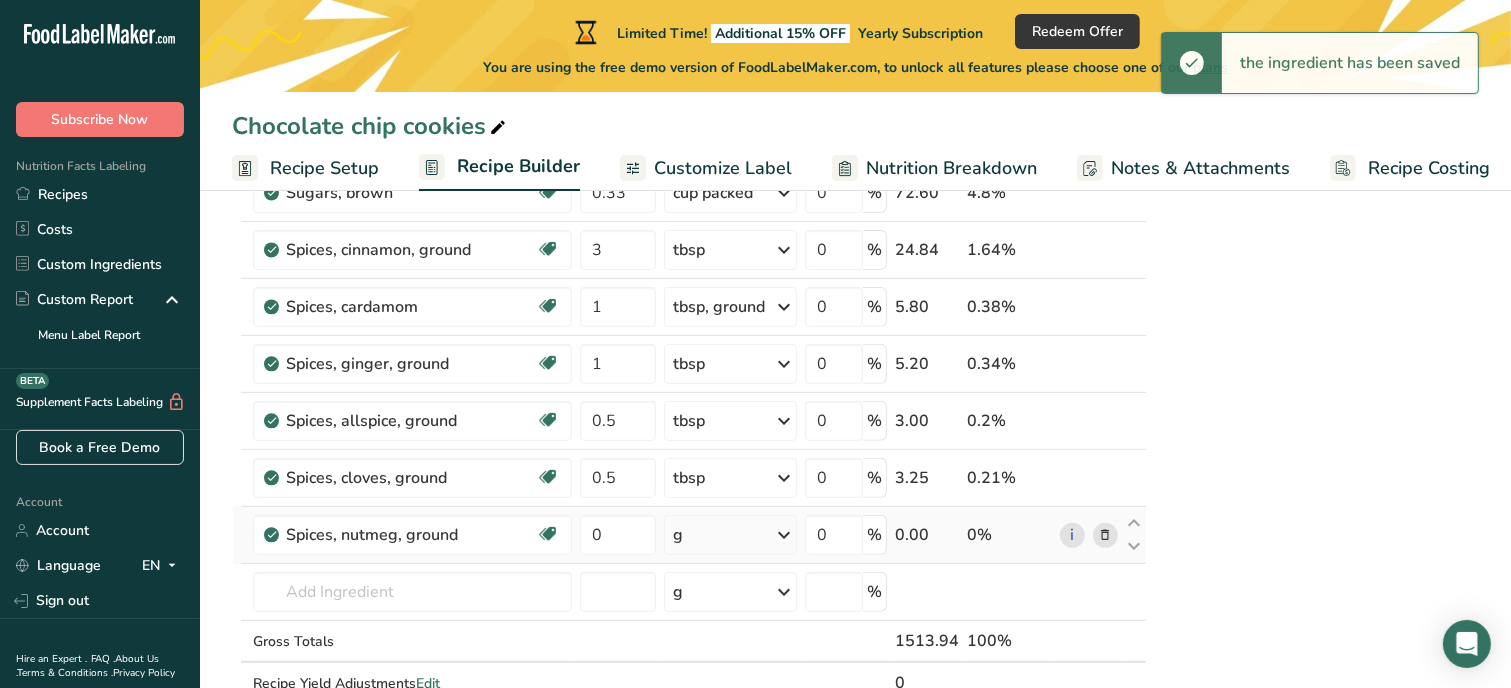 click on "g" at bounding box center [730, 535] 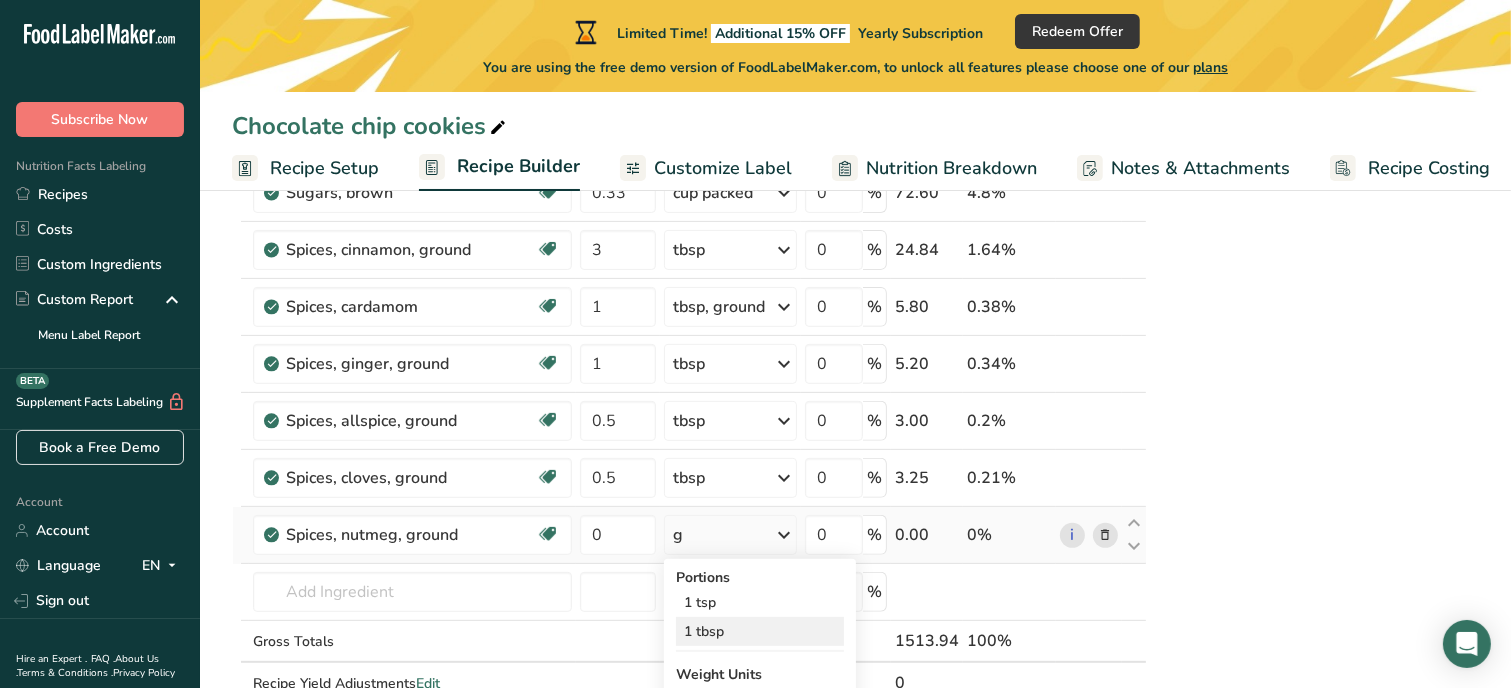 click on "1 tbsp" at bounding box center [760, 631] 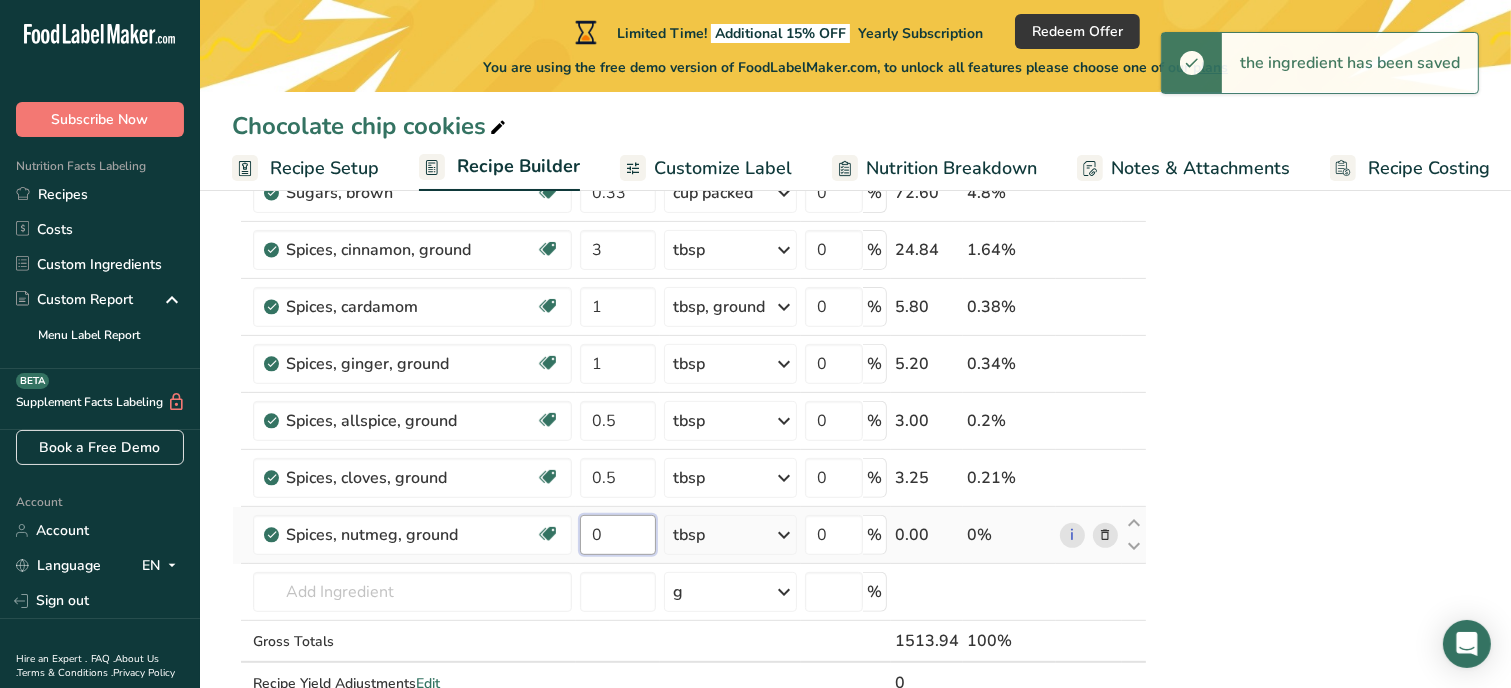 click on "0" at bounding box center [618, 535] 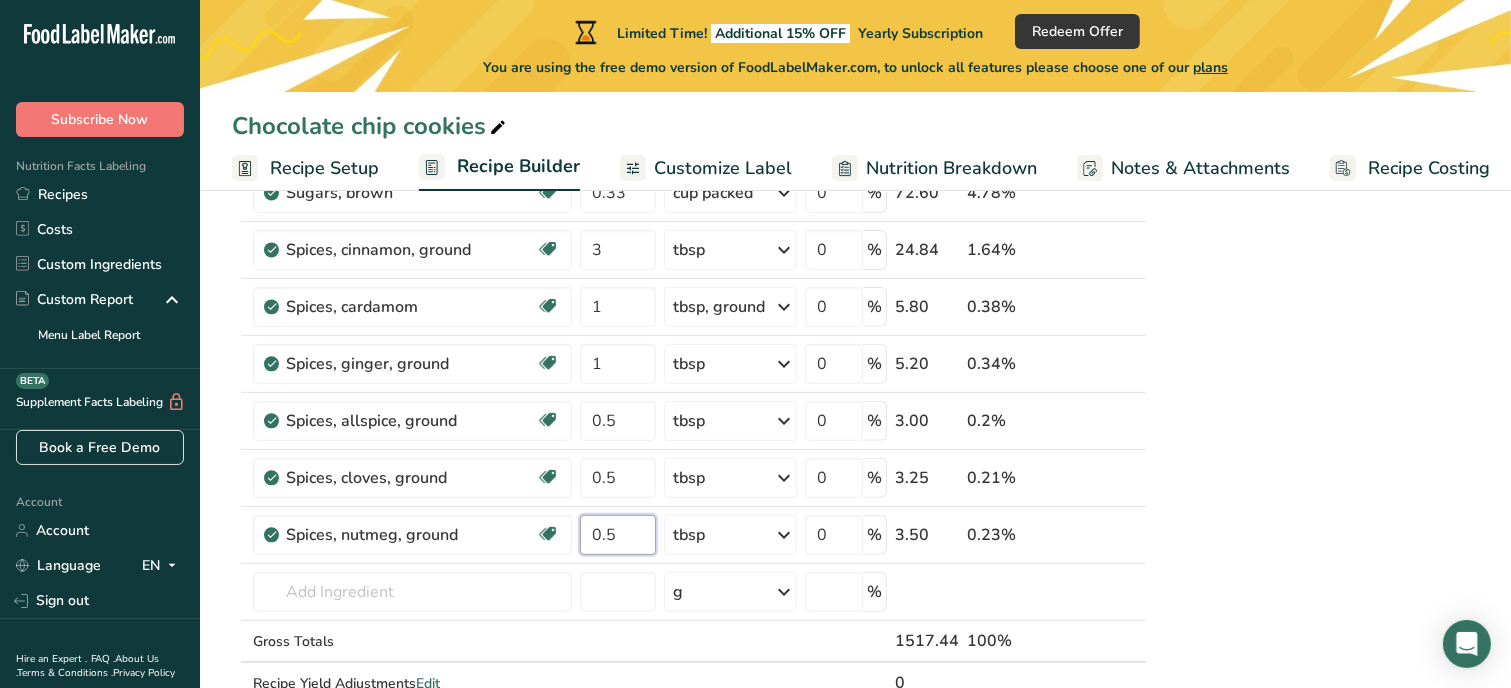 type on "0.5" 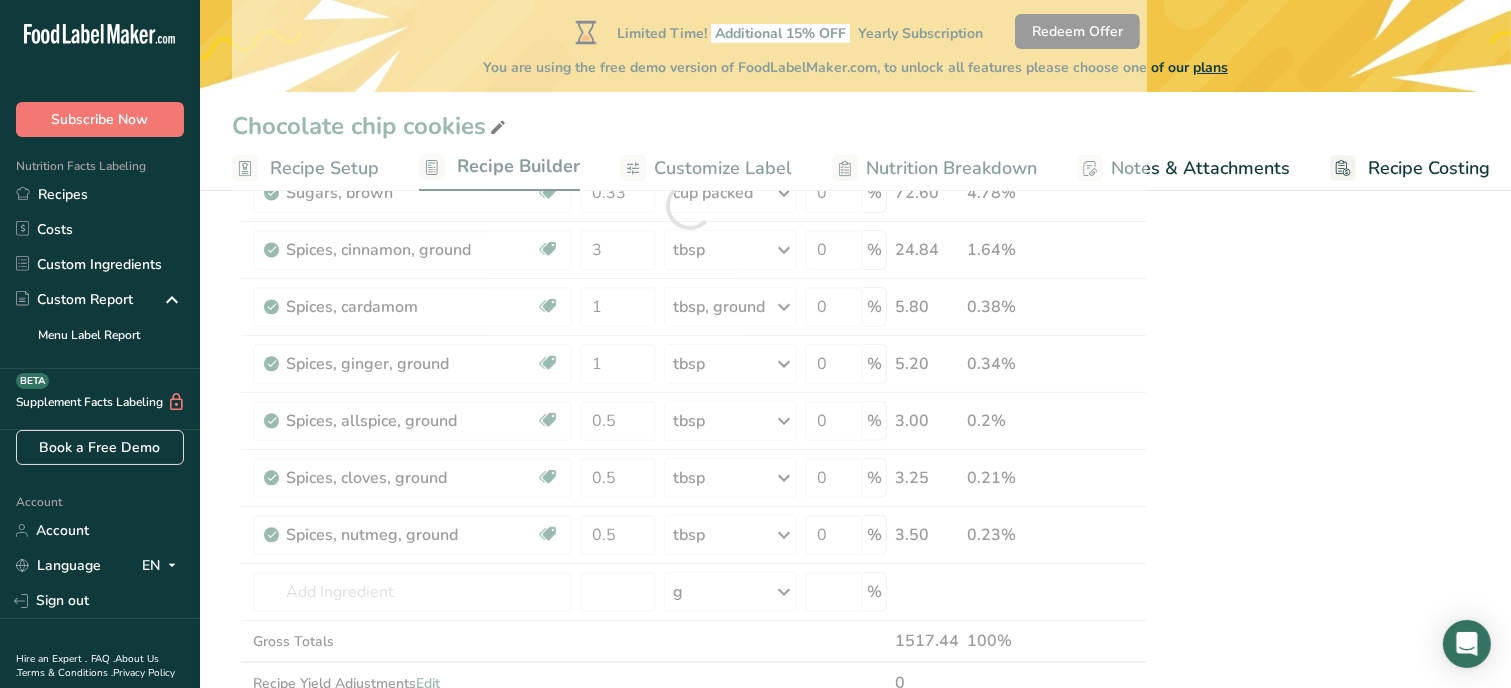 click on "Nutrition Facts
1 Serving Per Container
Serving Size
126g
Amount Per Serving
Calories
% DV*
Not a significant source of Vitamin D
* %DV = %Daily Value.
Ingredients:   White Flour, Granulated Sugar, Salted Butter, Eggs, Brown Sugar, Cinnamon, Vanilla extract, Salt, Cardamom, Ground ginger, Baking Soda, Cream of Tartar, Cloves, Allspice, Nutmeg   Contains:
Wheat, Milk, Eggs
Made in a home kitchen
[PERSON]'s Cookie Corner
[NUMBER] [STREET]
ID#" at bounding box center [1319, 512] 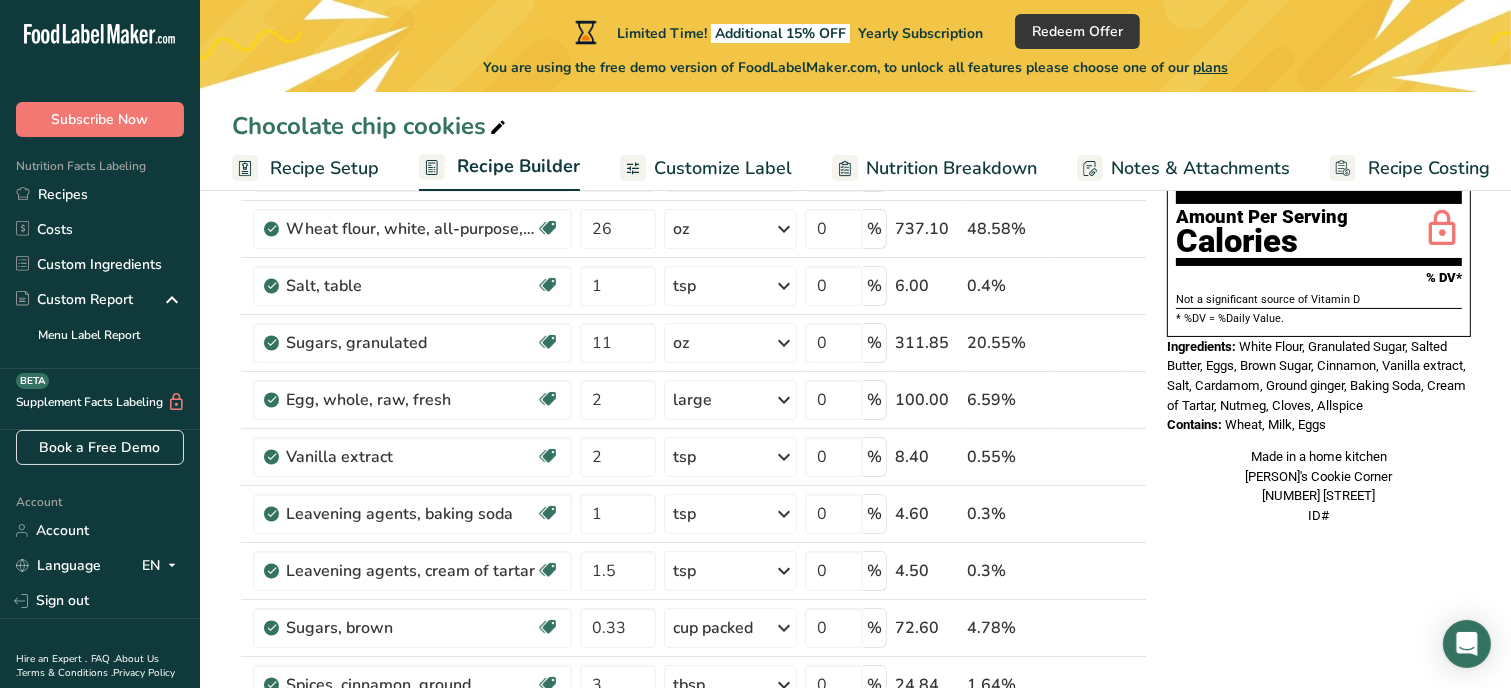 scroll, scrollTop: 202, scrollLeft: 0, axis: vertical 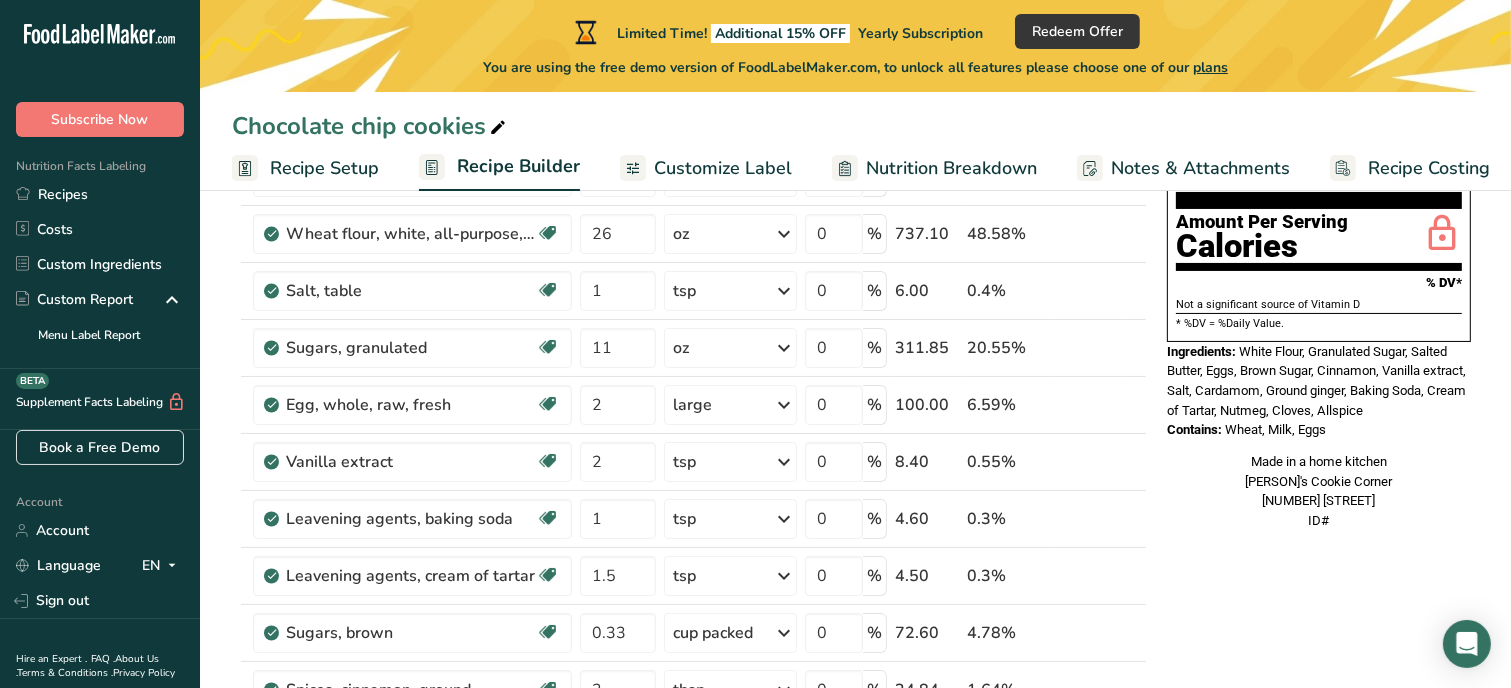 drag, startPoint x: 1240, startPoint y: 299, endPoint x: 1326, endPoint y: 385, distance: 121.62237 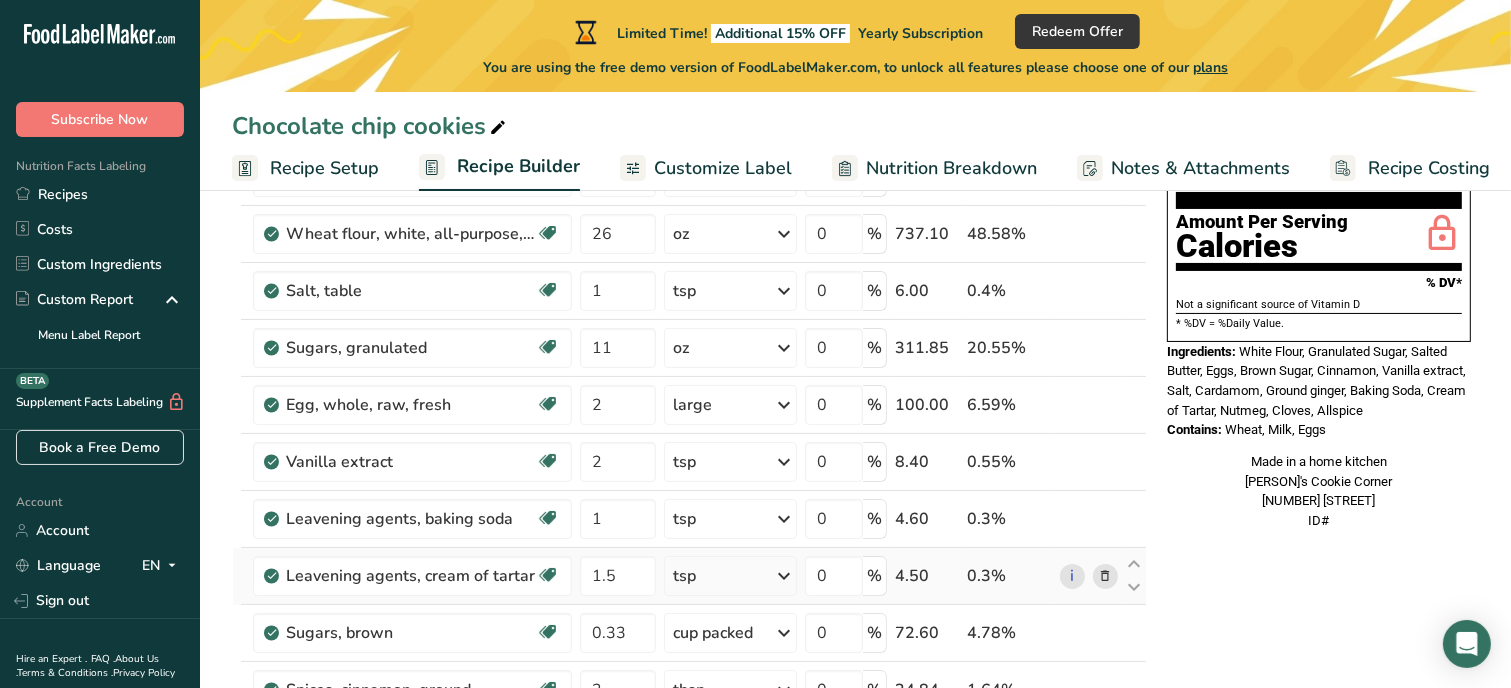 click at bounding box center (1105, 576) 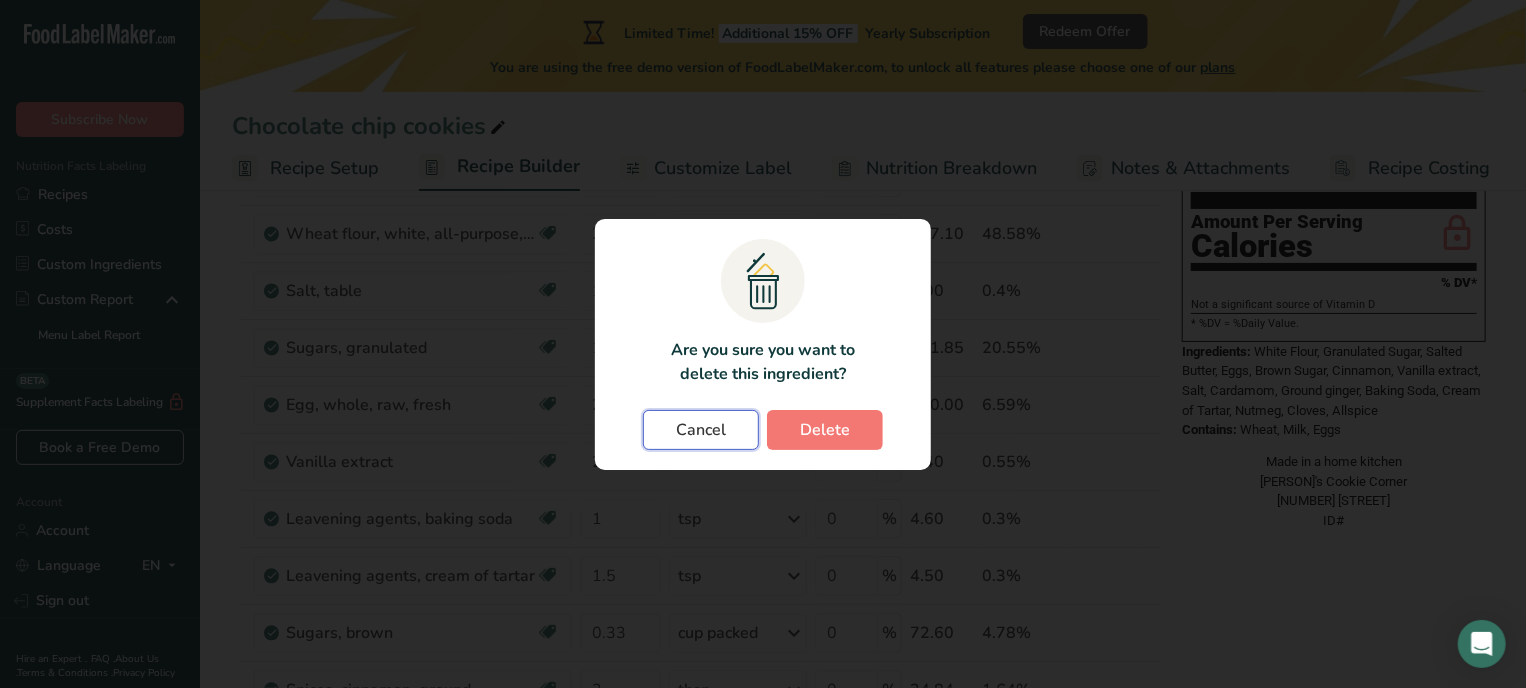 click on "Cancel" at bounding box center [701, 430] 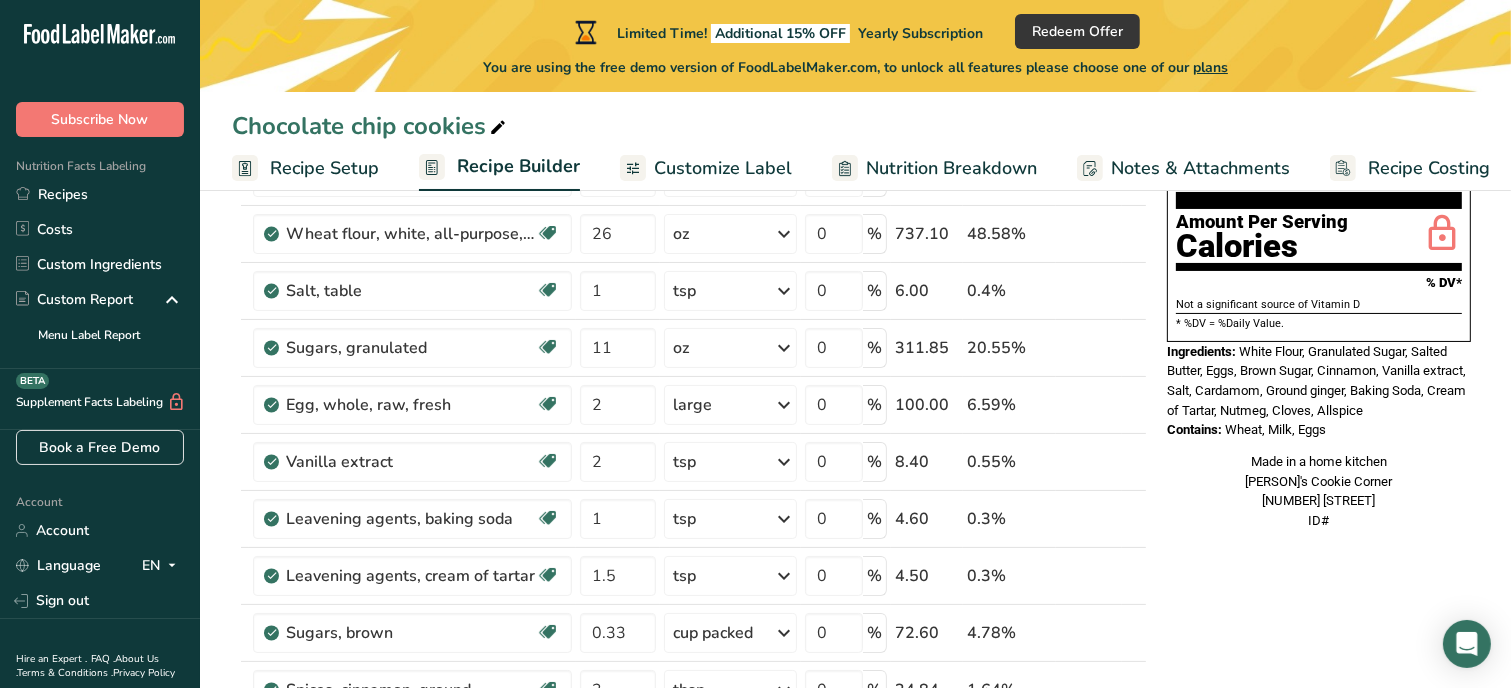 click on "Nutrition Facts
1 Serving Per Container
Serving Size
126g
Amount Per Serving
Calories
% DV*
Not a significant source of Vitamin D
* %DV = %Daily Value.
Ingredients:   White Flour, Granulated Sugar, Salted Butter, Eggs, Brown Sugar, Cinnamon, Vanilla extract, Salt, Cardamom, Ground ginger, Baking Soda, Cream of Tartar, Nutmeg, Cloves, Allspice   Contains:
Wheat, Milk, Eggs
Made in a home kitchen
[PERSON]'s Cookie Corner
[NUMBER] [STREET]
ID#" at bounding box center (1319, 952) 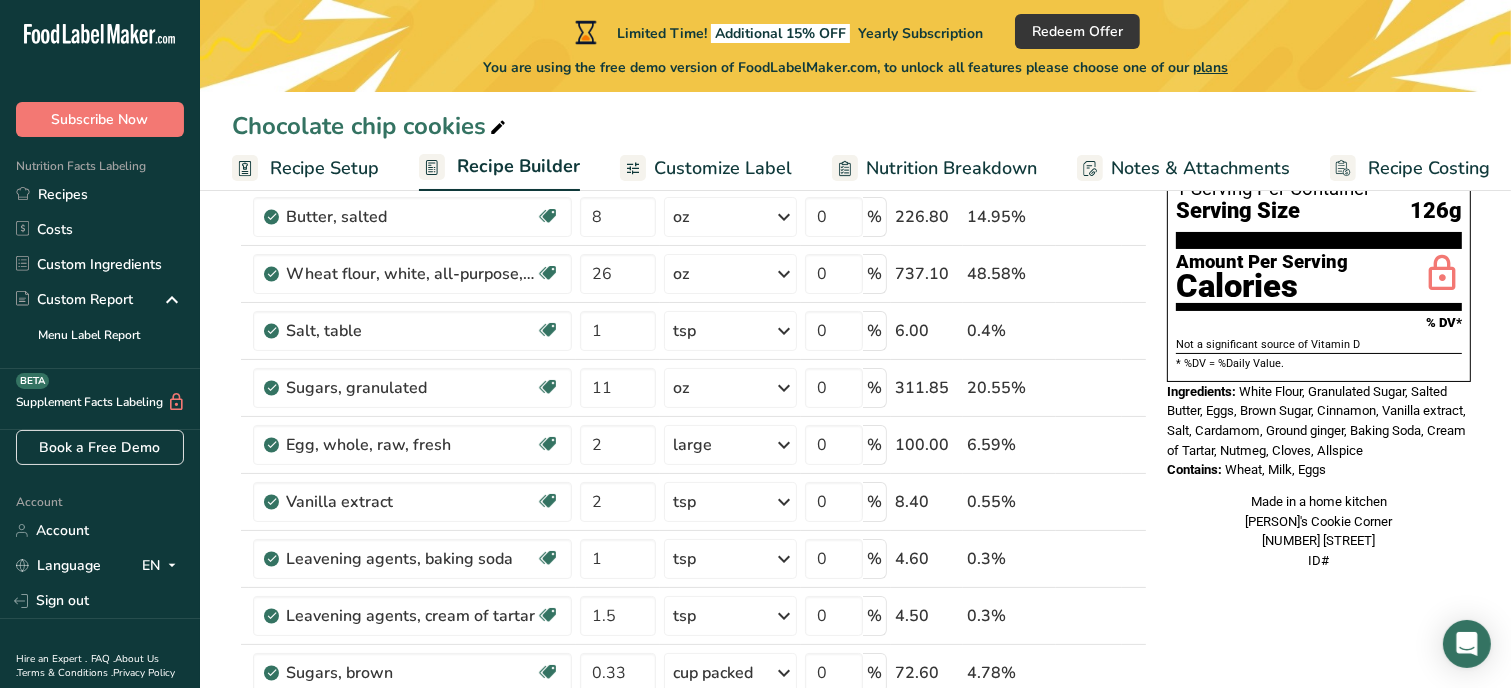 scroll, scrollTop: 122, scrollLeft: 0, axis: vertical 